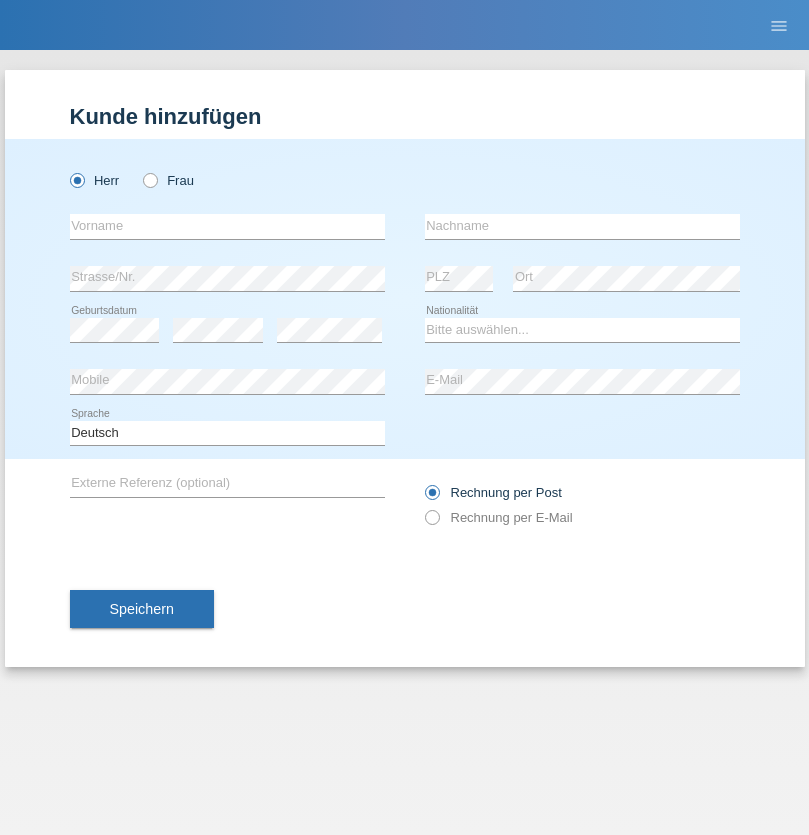 scroll, scrollTop: 0, scrollLeft: 0, axis: both 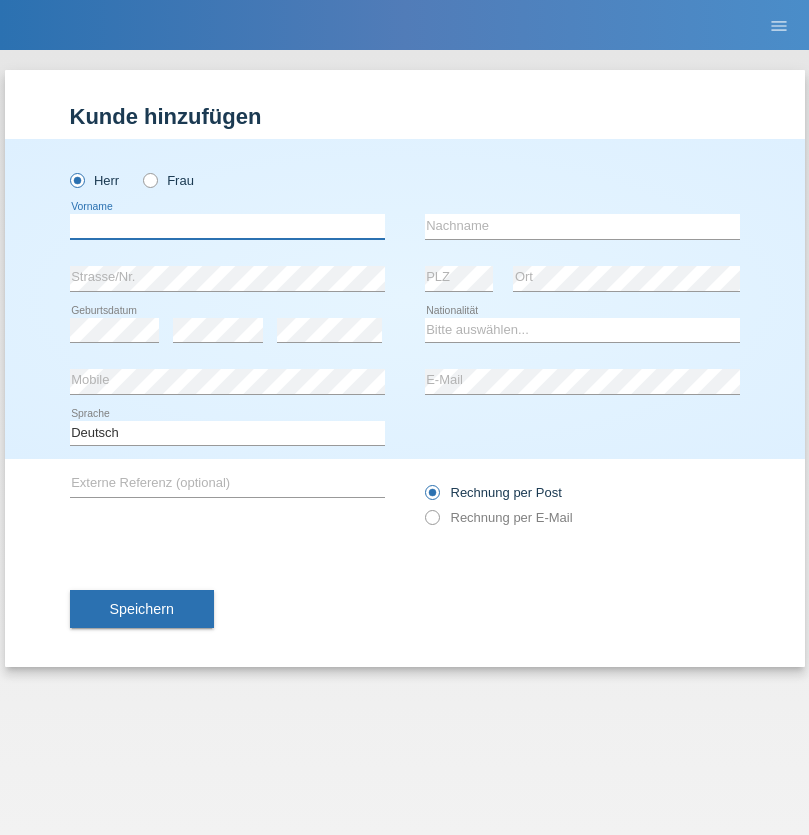 click at bounding box center (227, 226) 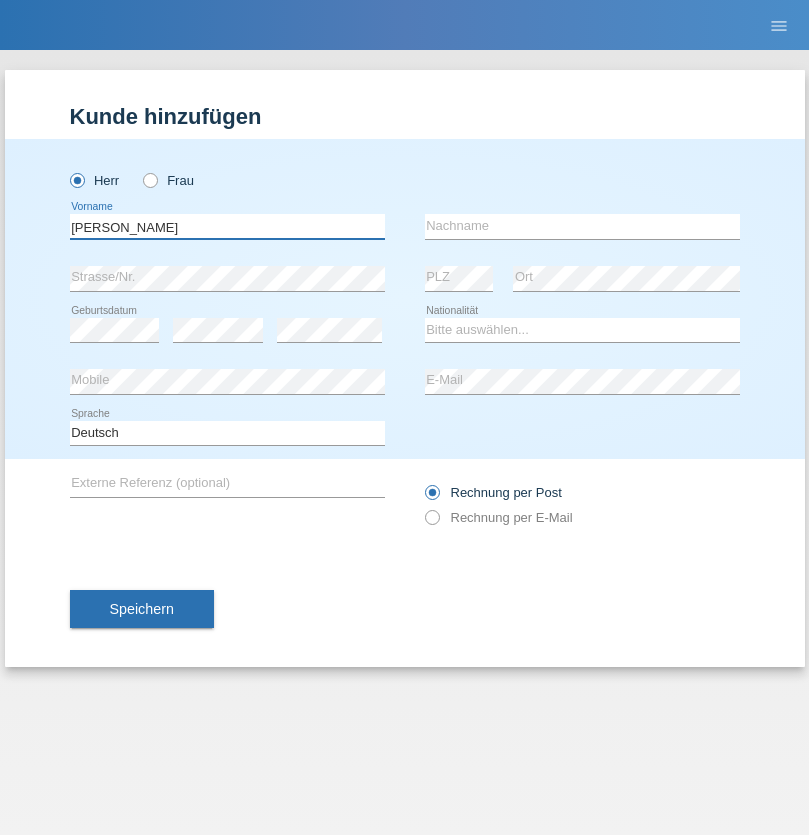 type on "[PERSON_NAME]" 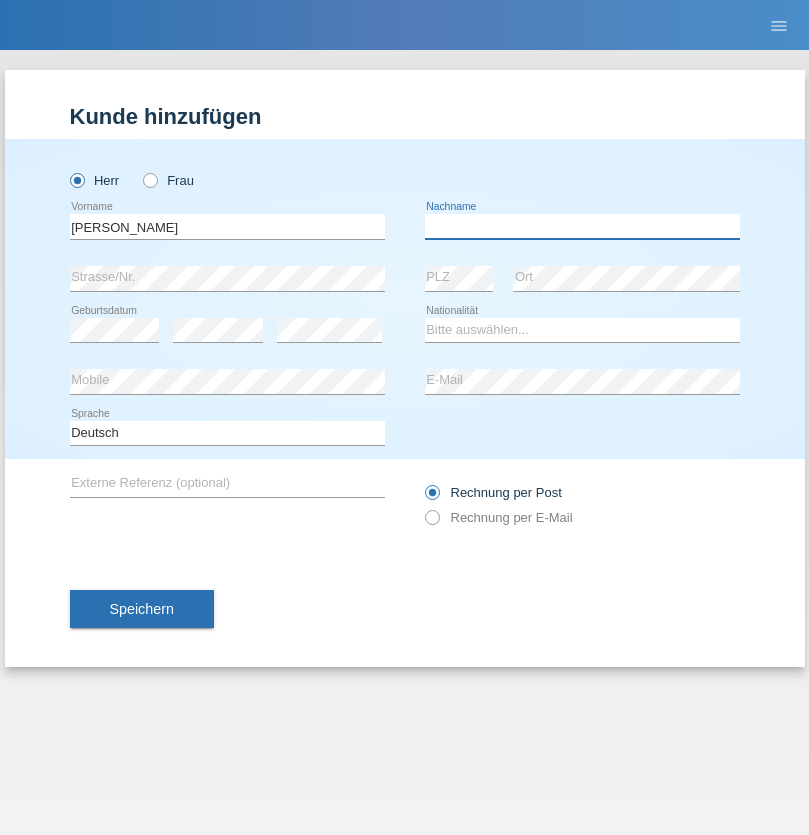 click at bounding box center [582, 226] 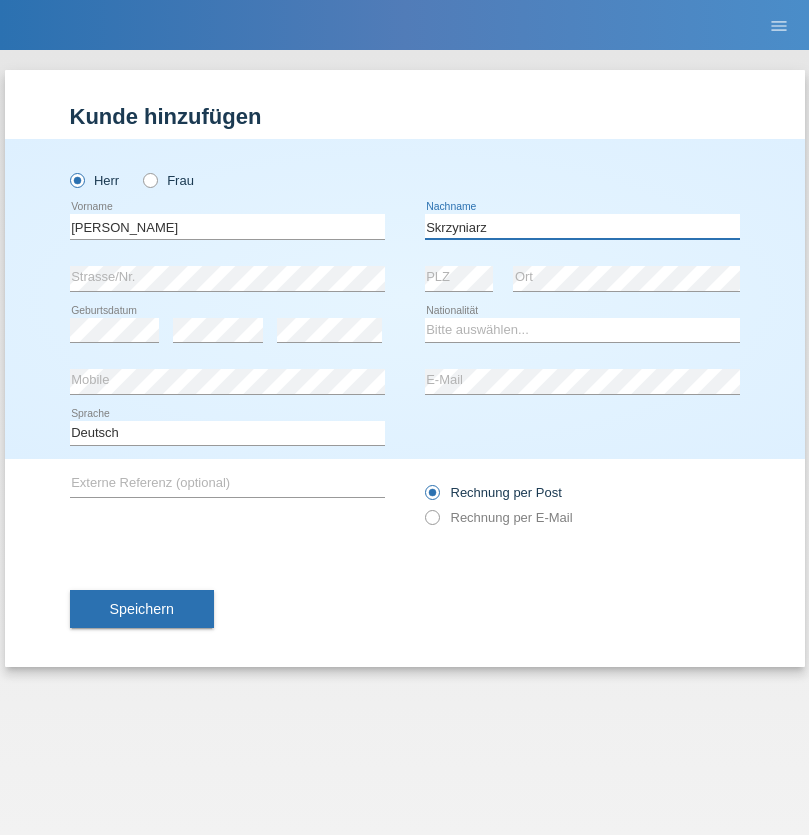 type on "Skrzyniarz" 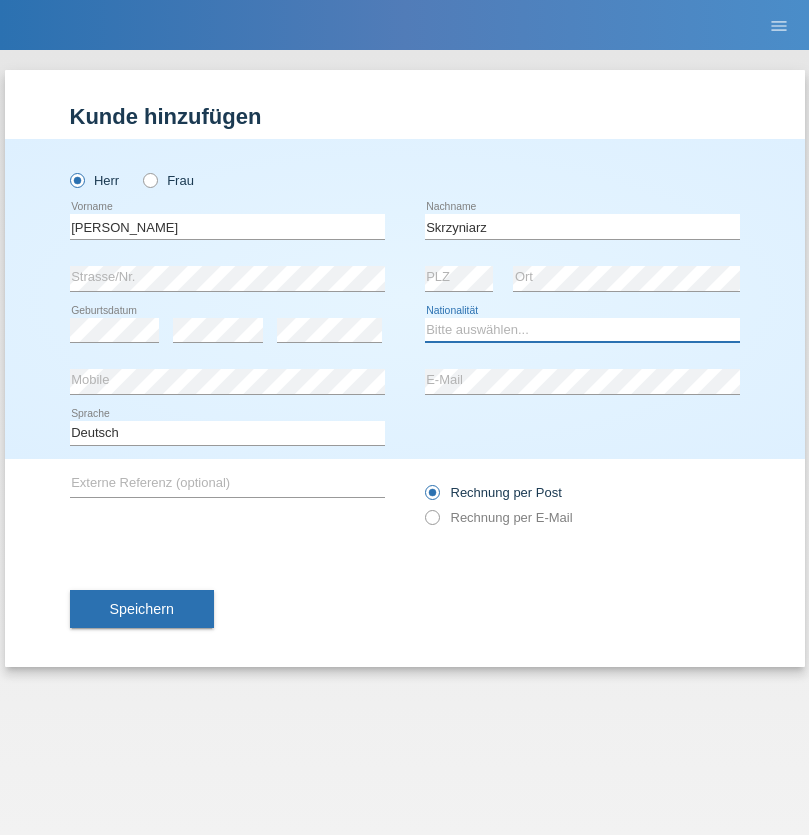 select on "PL" 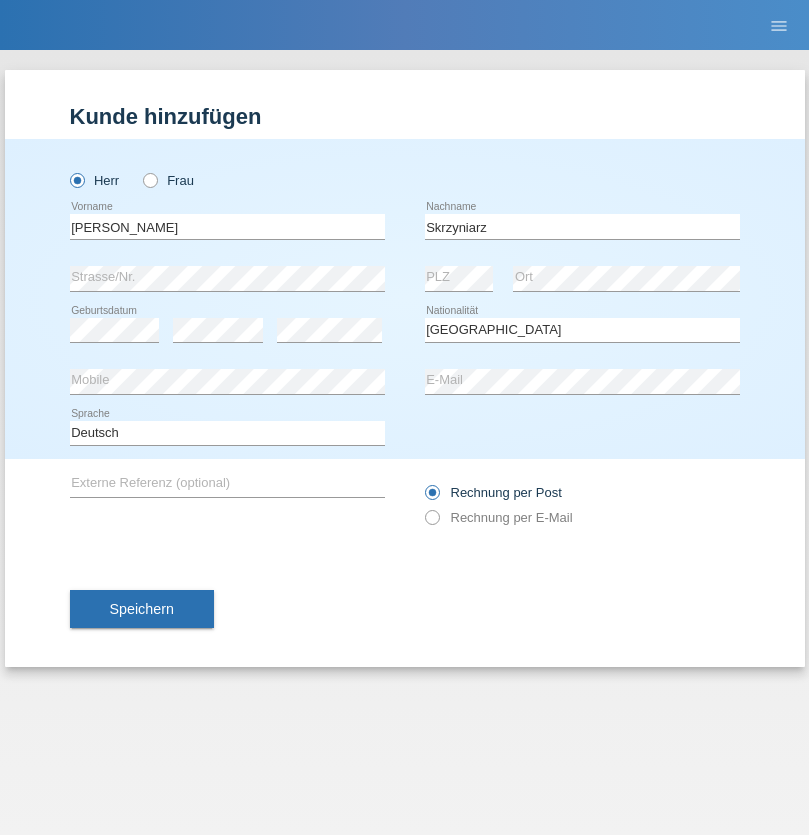 select on "C" 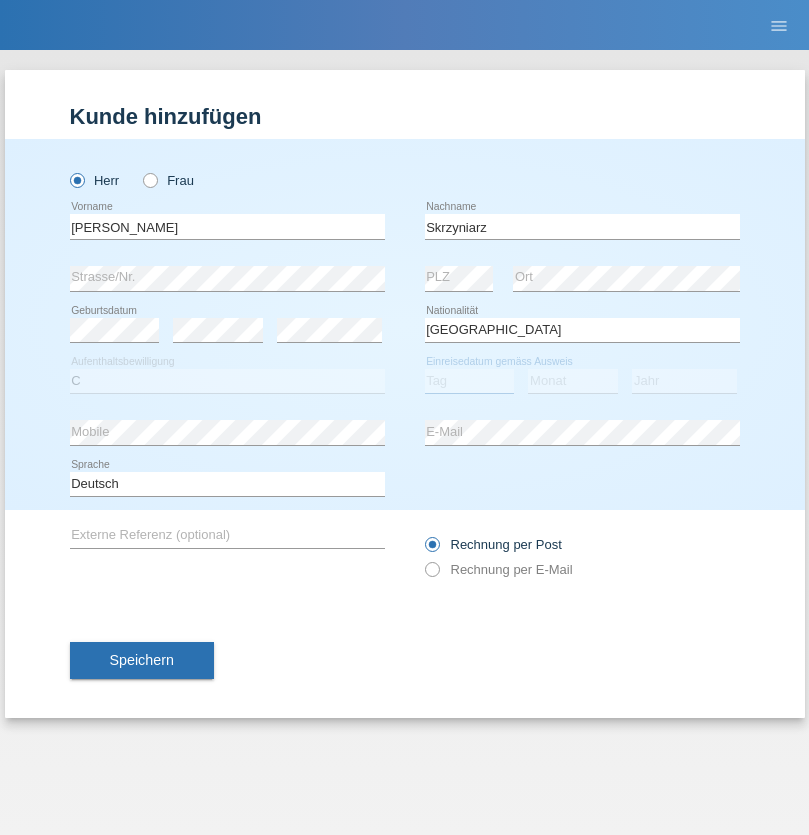 select on "10" 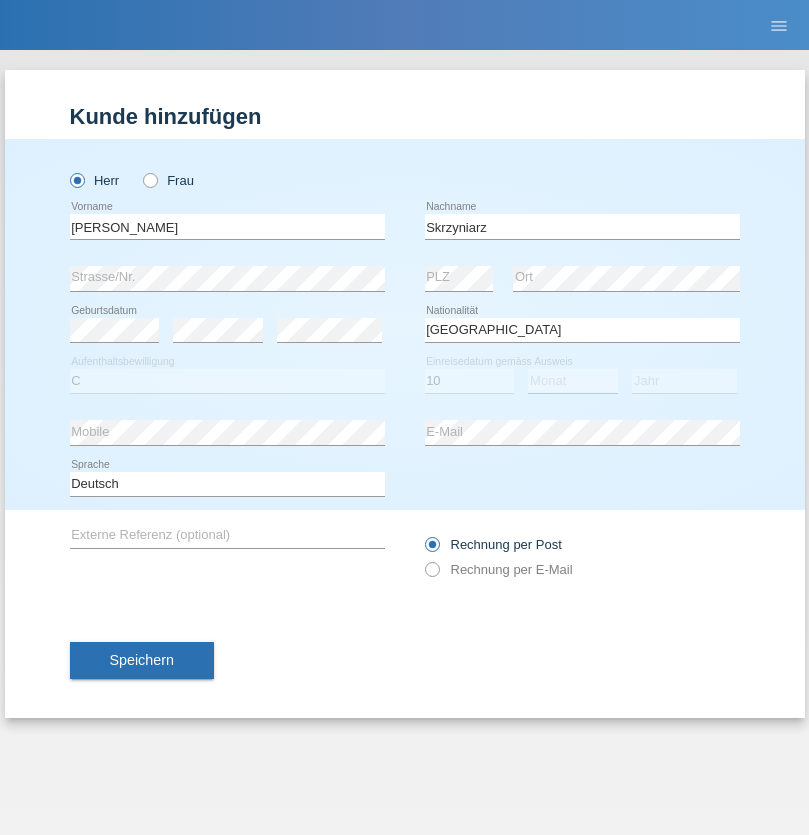 select on "05" 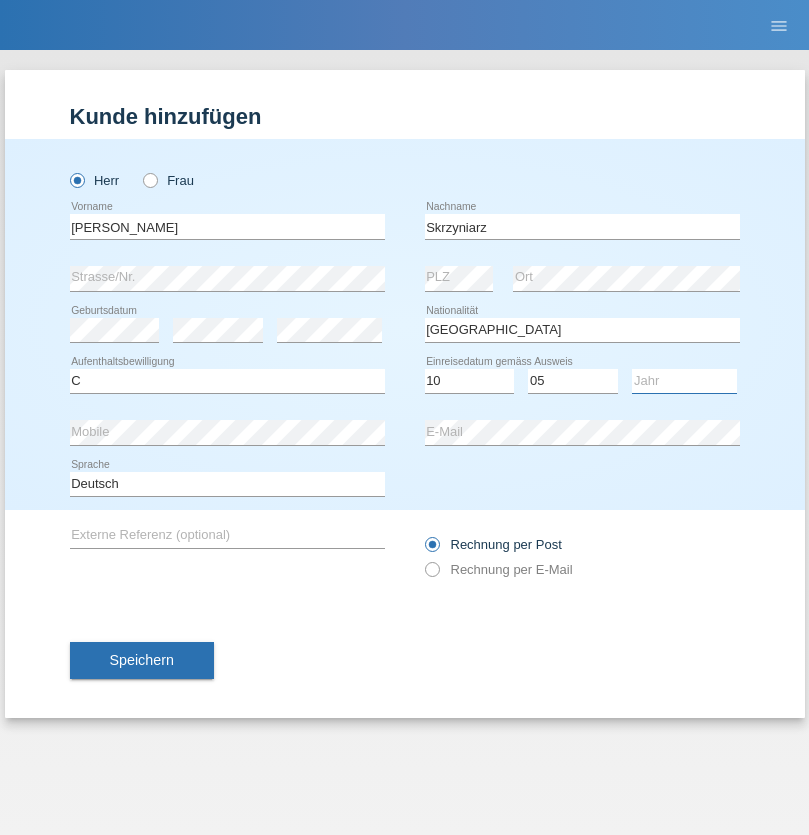 select on "1985" 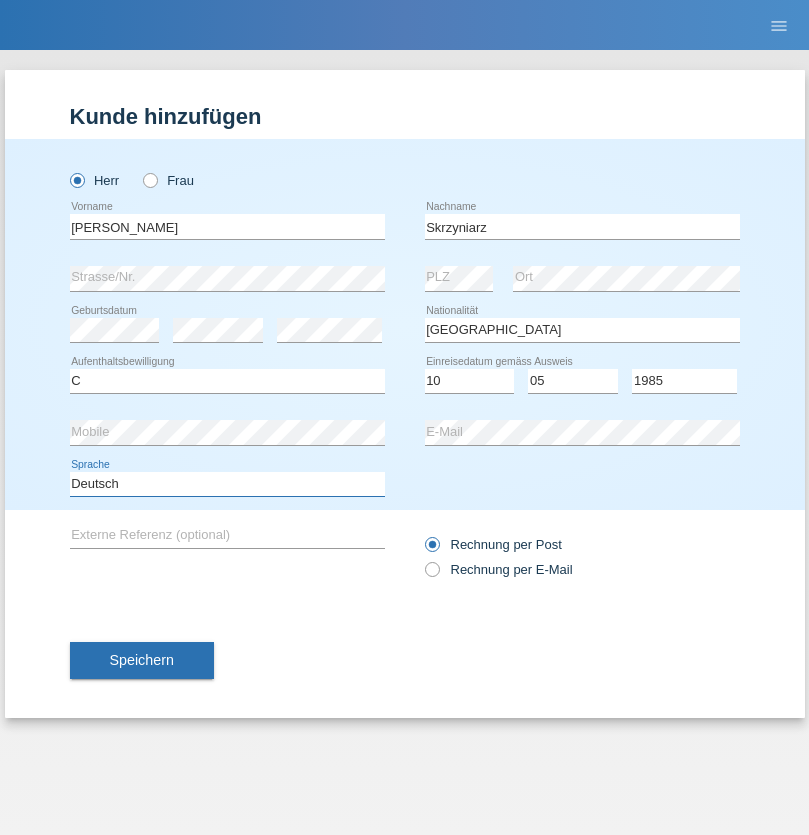 select on "en" 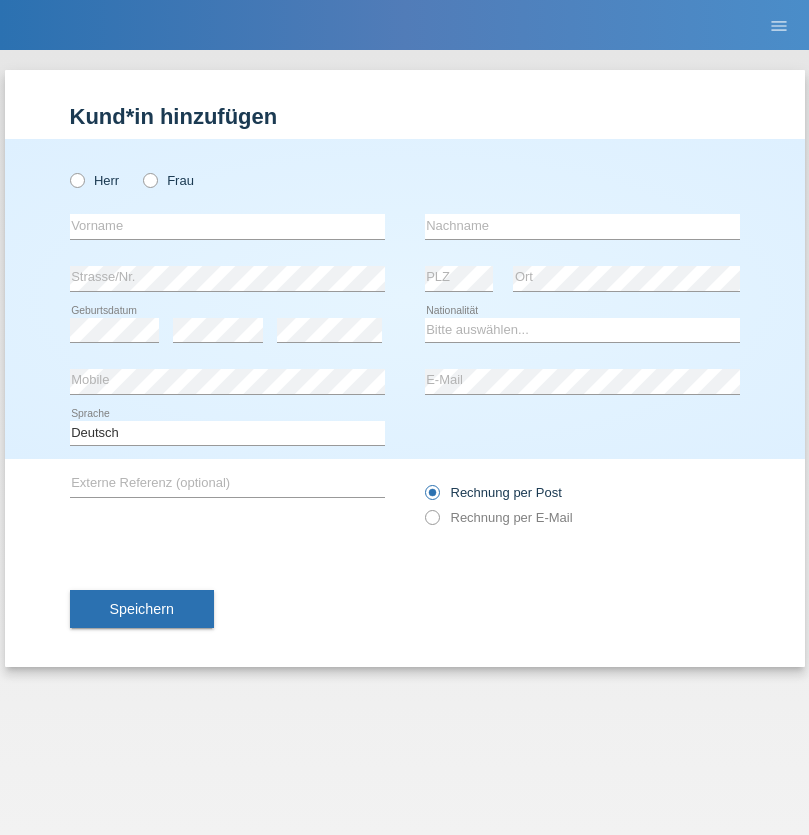 scroll, scrollTop: 0, scrollLeft: 0, axis: both 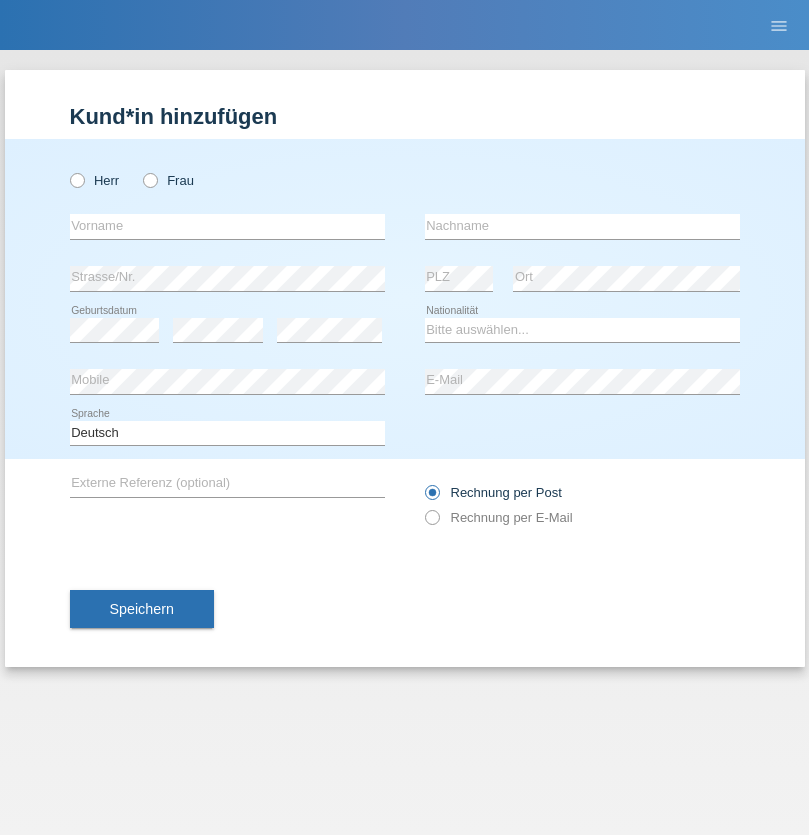 radio on "true" 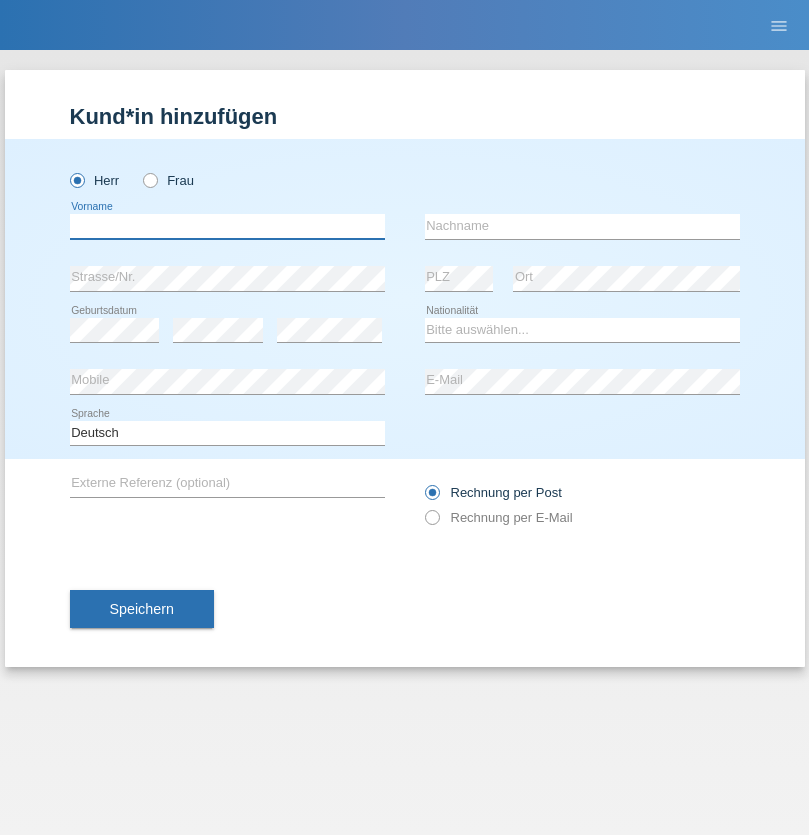click at bounding box center [227, 226] 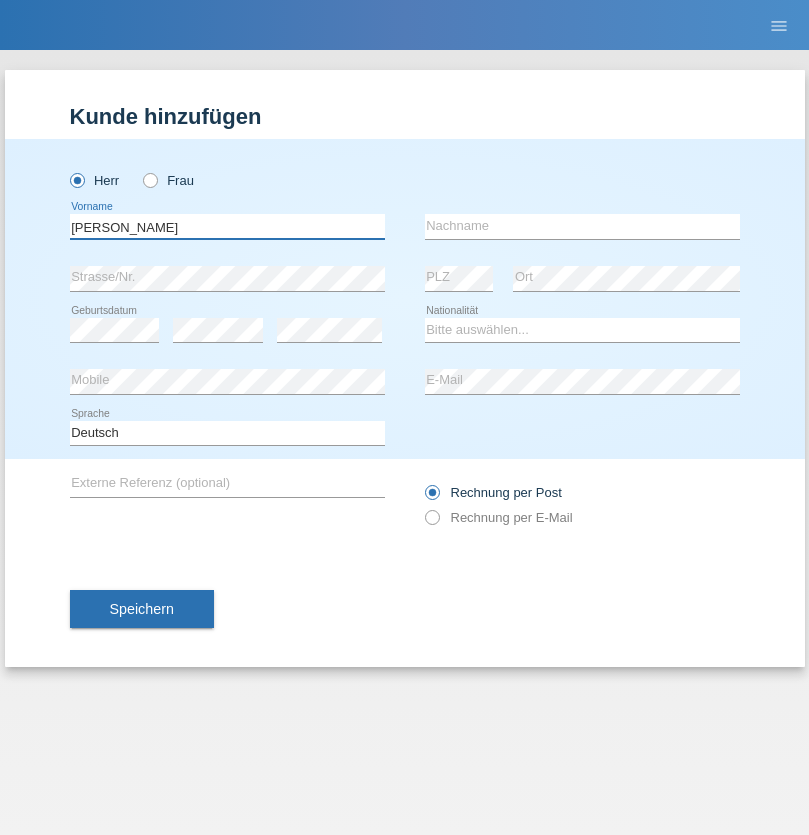 type on "[PERSON_NAME]" 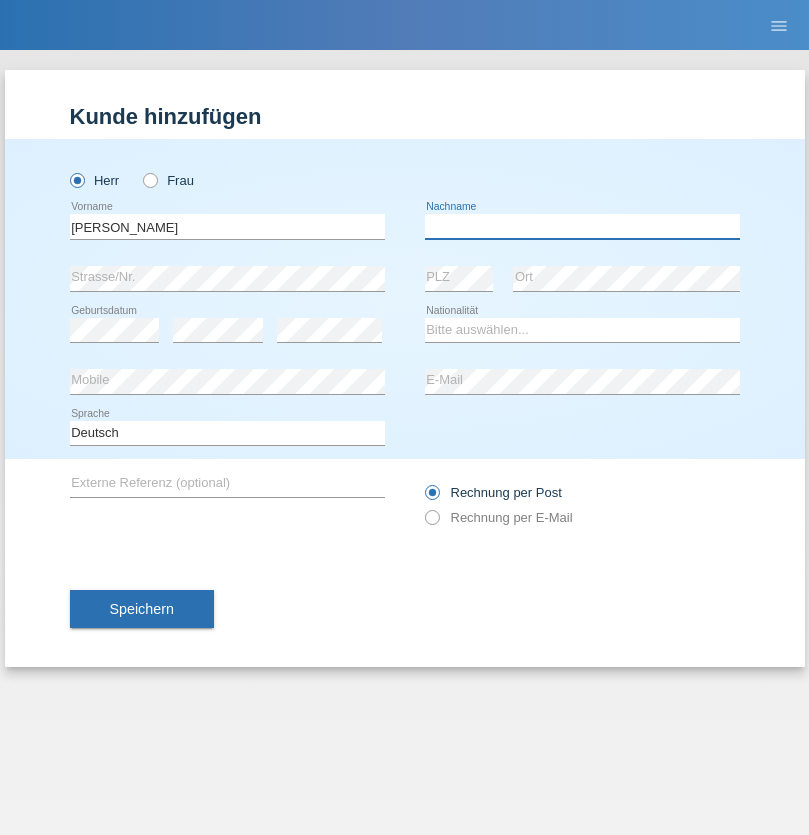 click at bounding box center [582, 226] 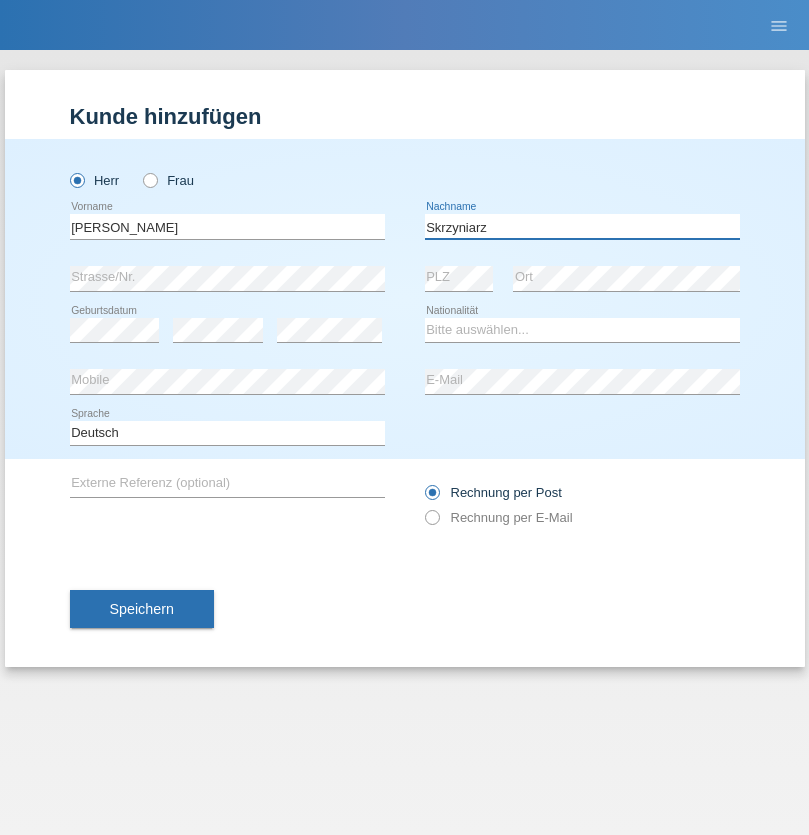 type on "Skrzyniarz" 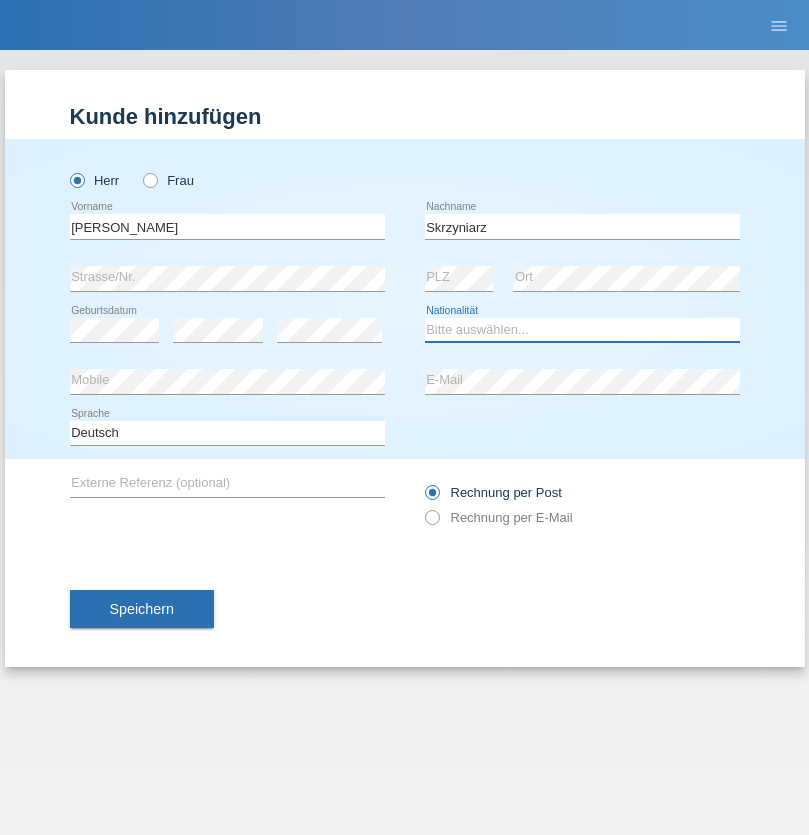 select on "PL" 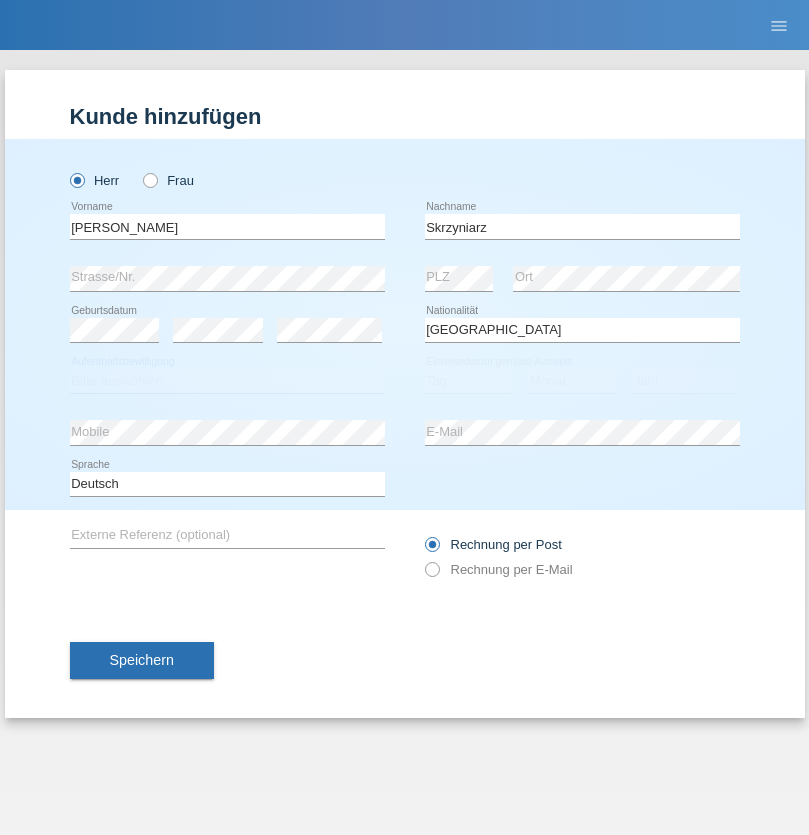select on "C" 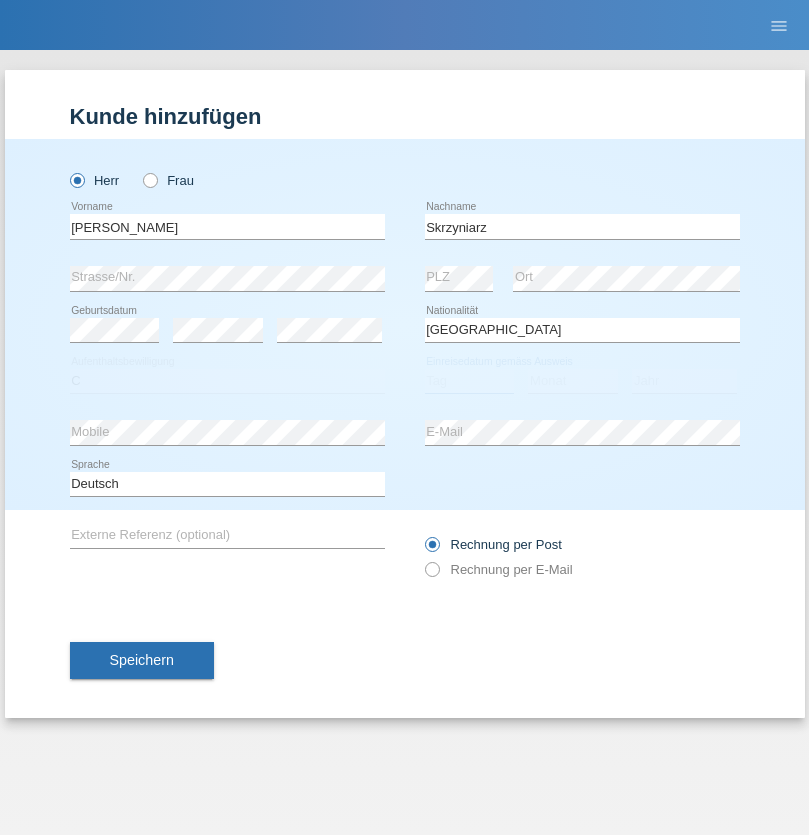 select on "03" 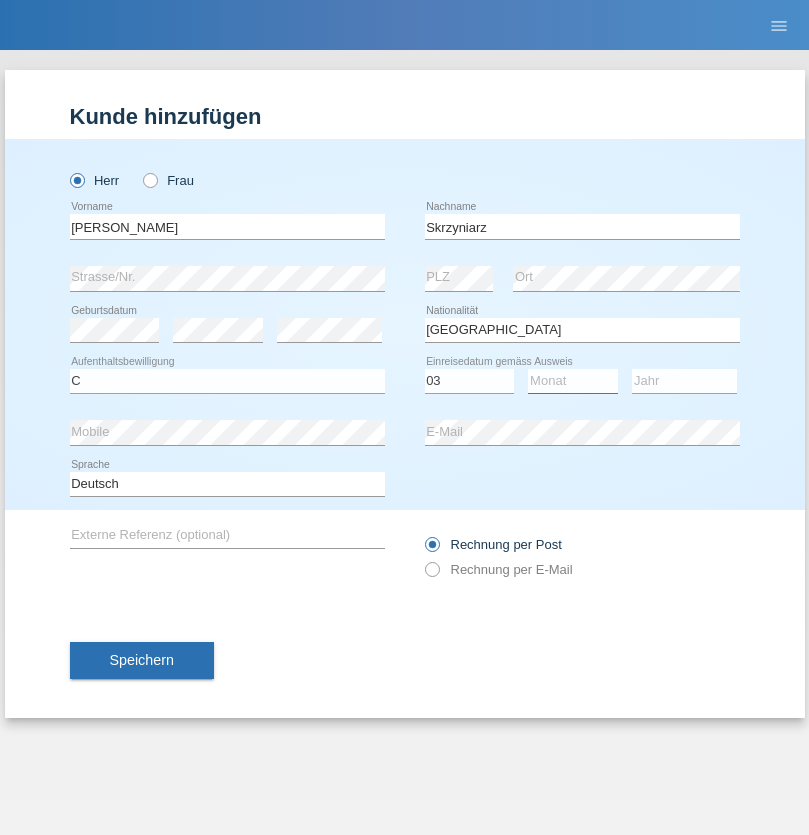 select on "02" 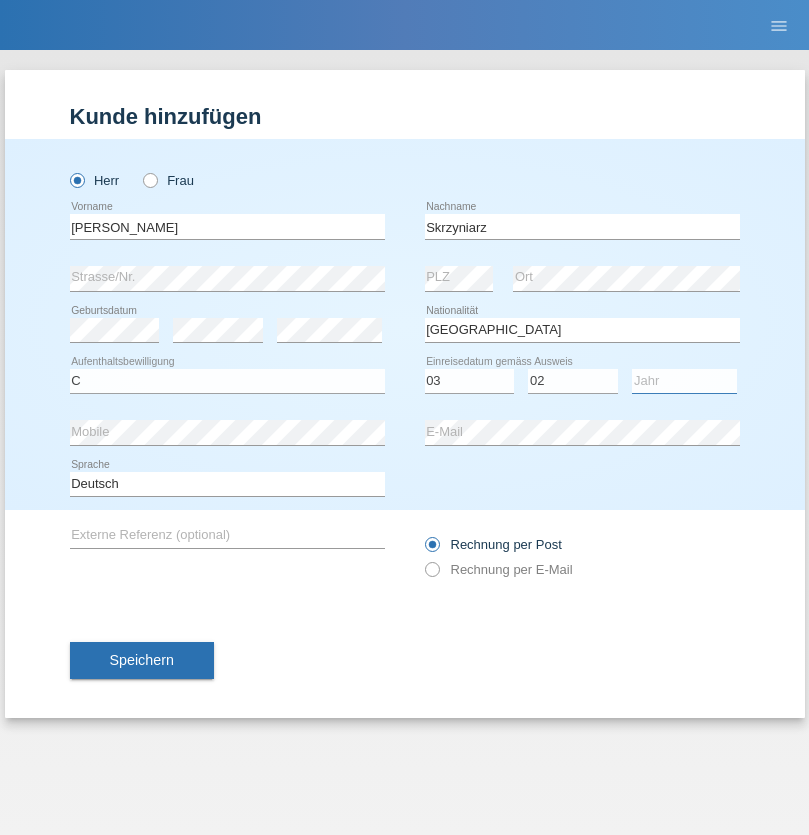 select on "2020" 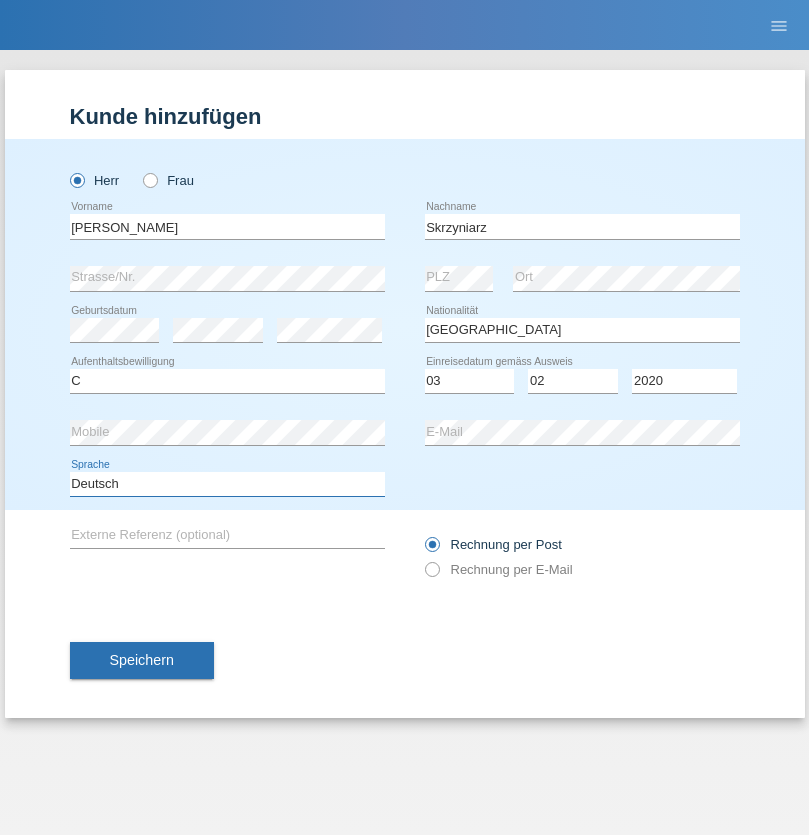 select on "en" 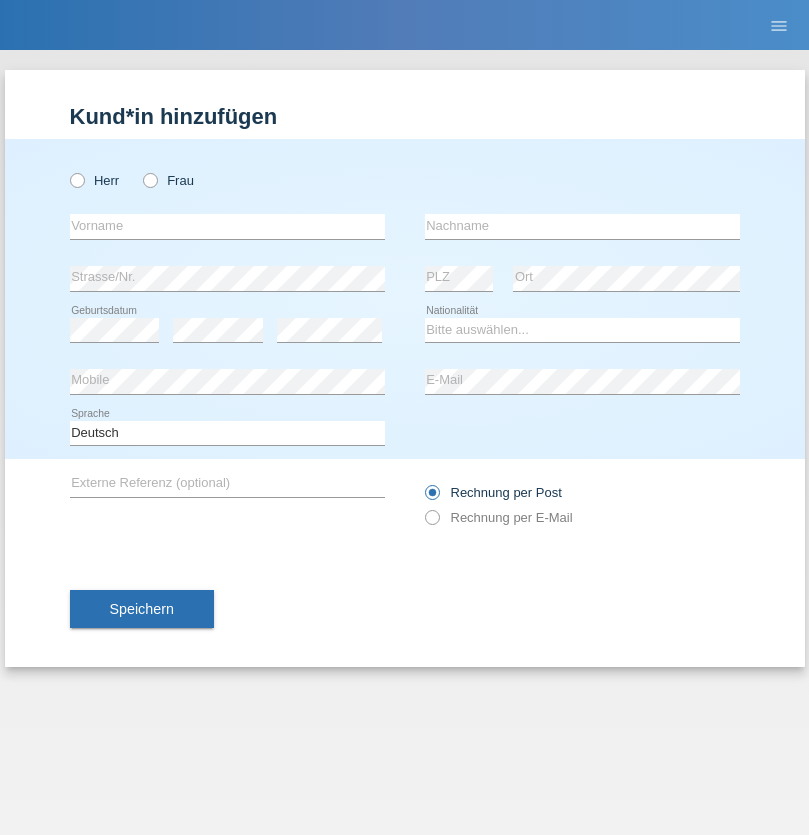 scroll, scrollTop: 0, scrollLeft: 0, axis: both 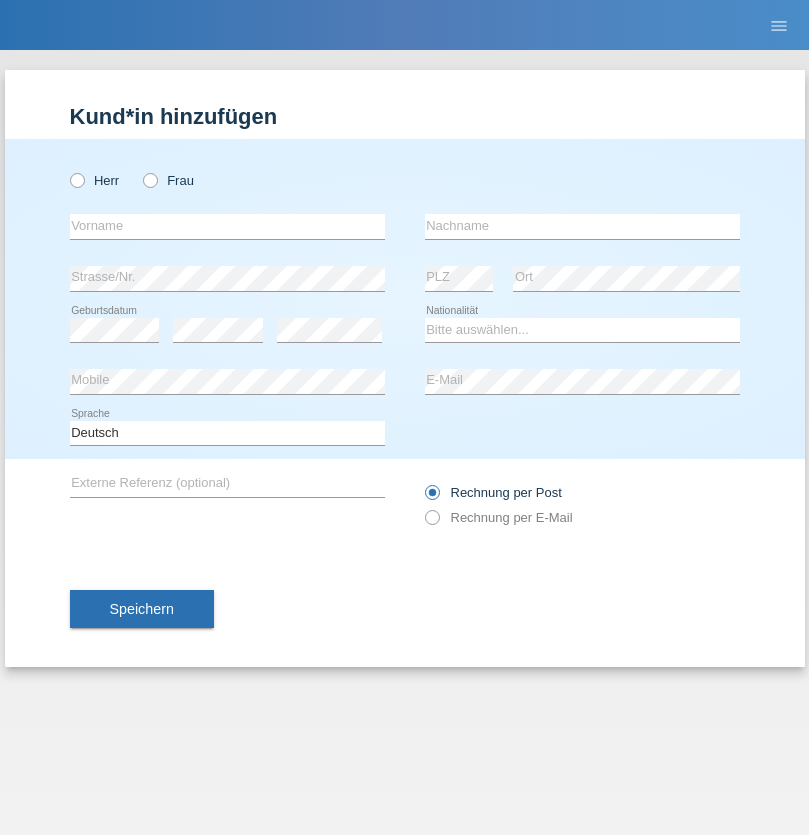 radio on "true" 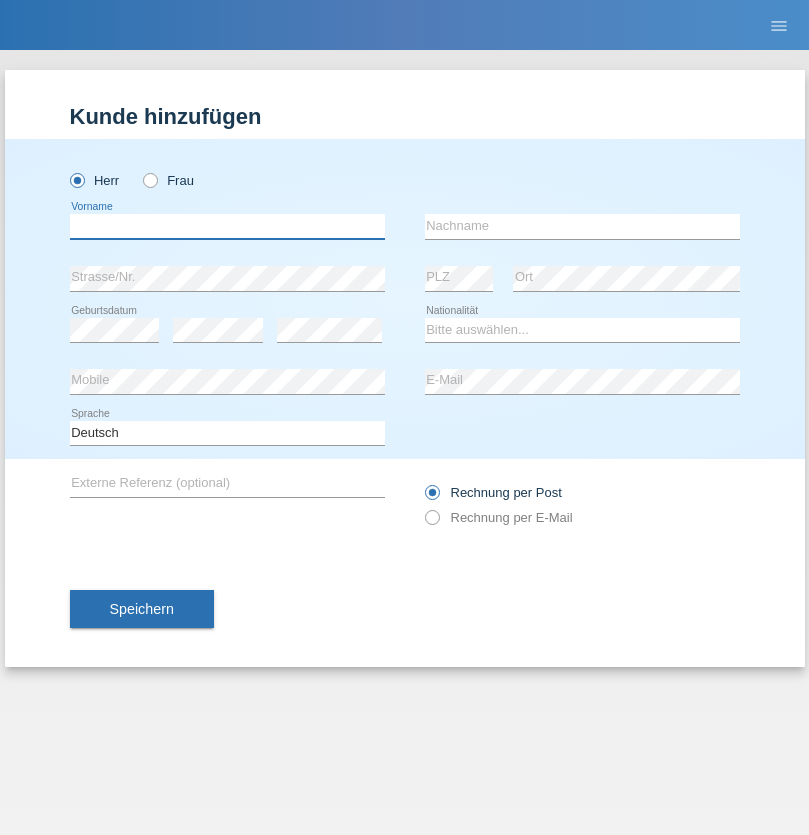 click at bounding box center [227, 226] 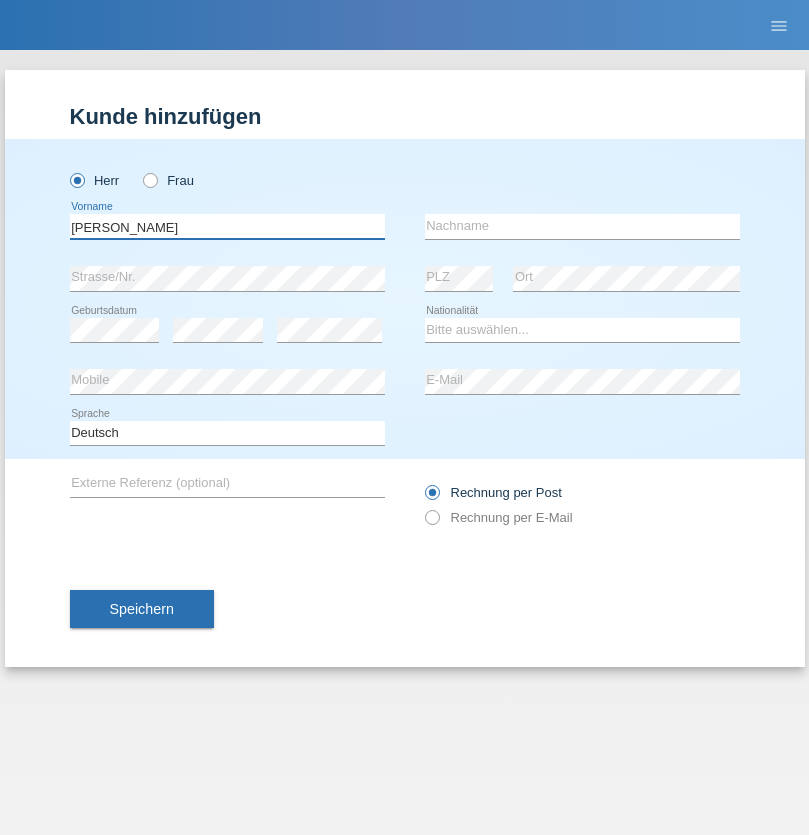 type on "Raffaele" 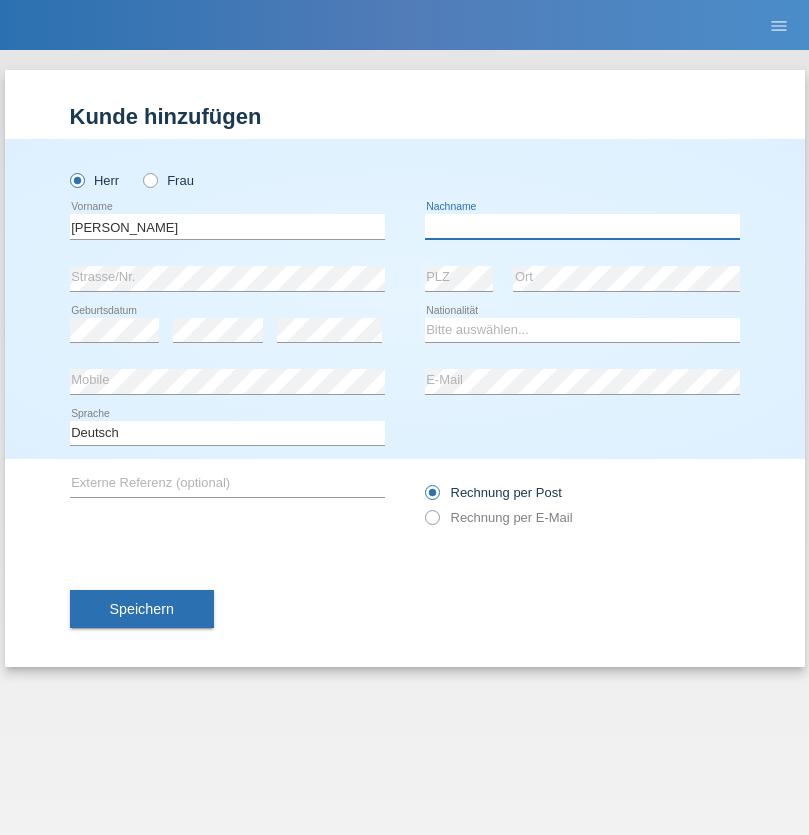 click at bounding box center (582, 226) 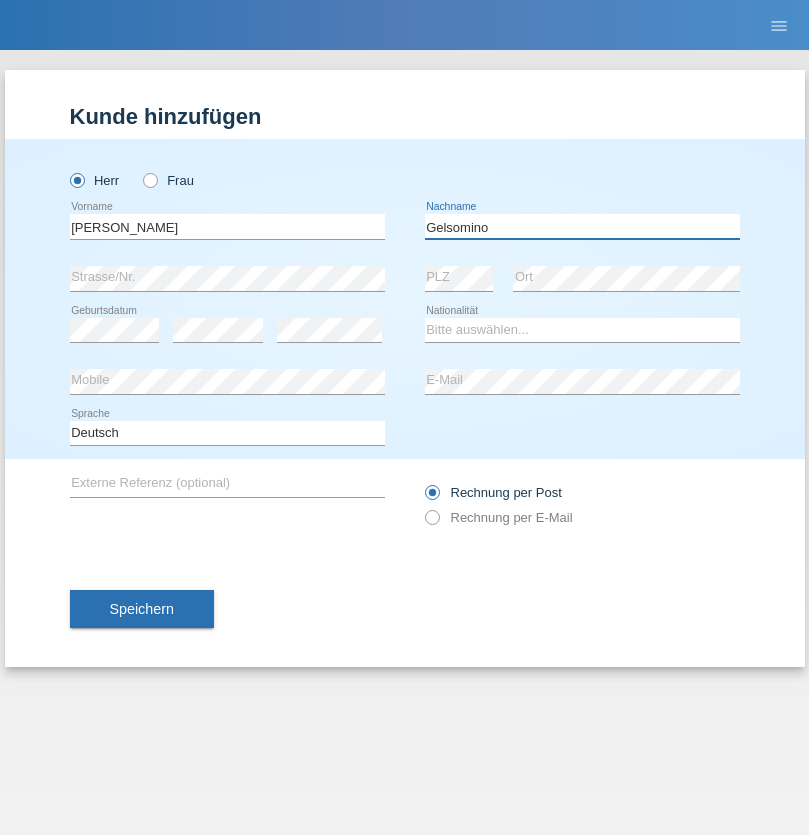 type on "Gelsomino" 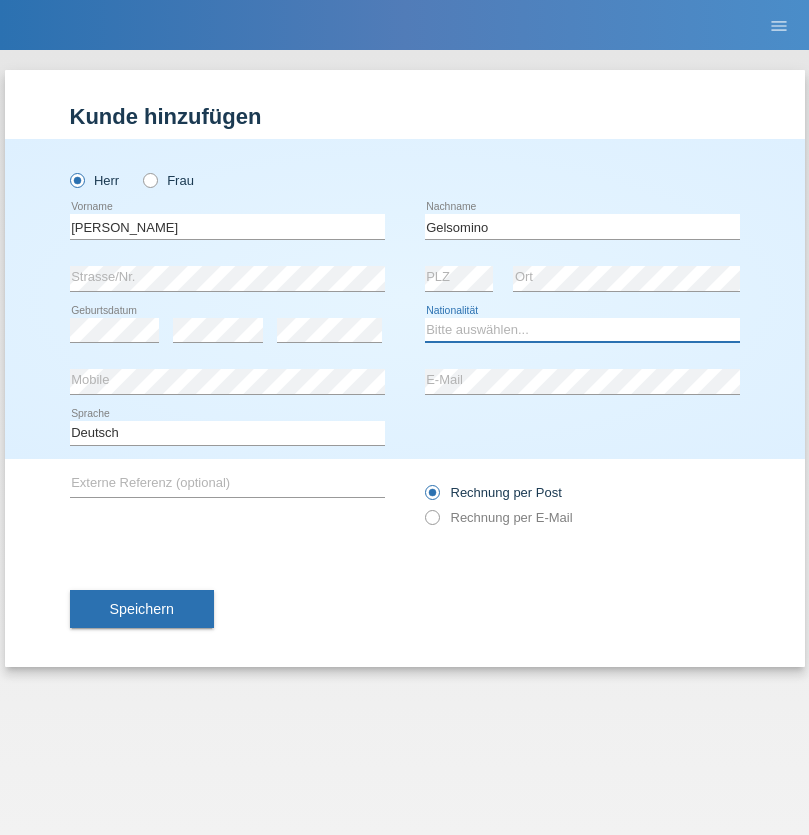 select on "IT" 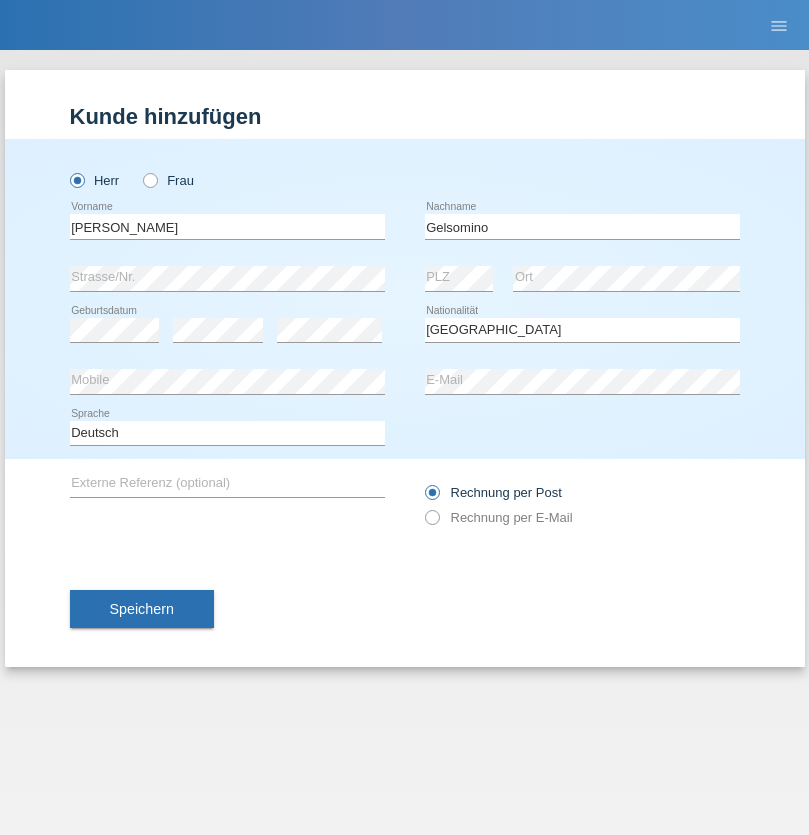 select on "C" 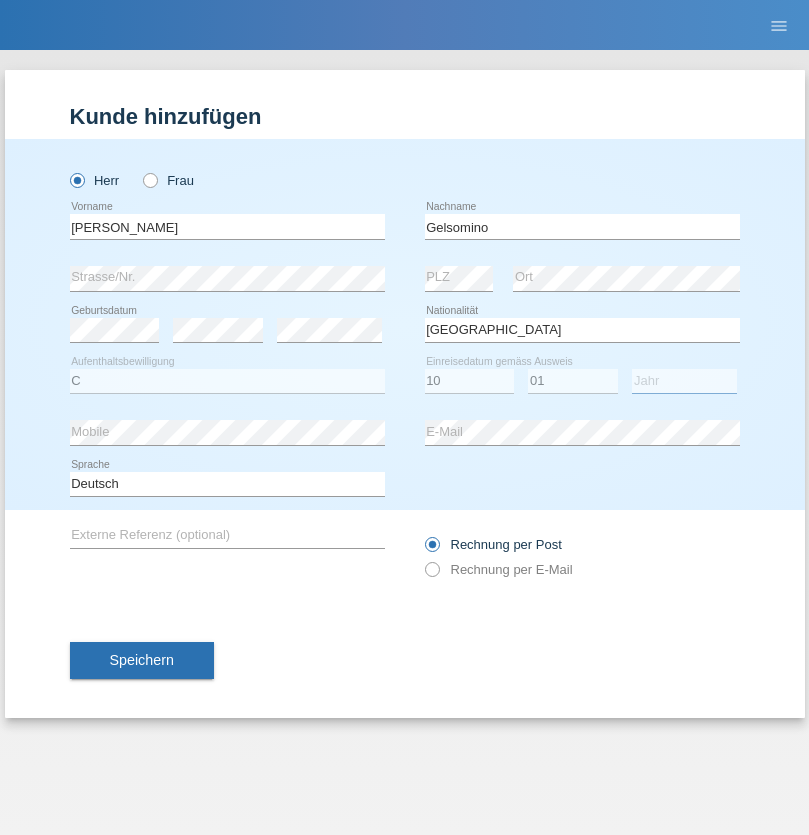 select on "2017" 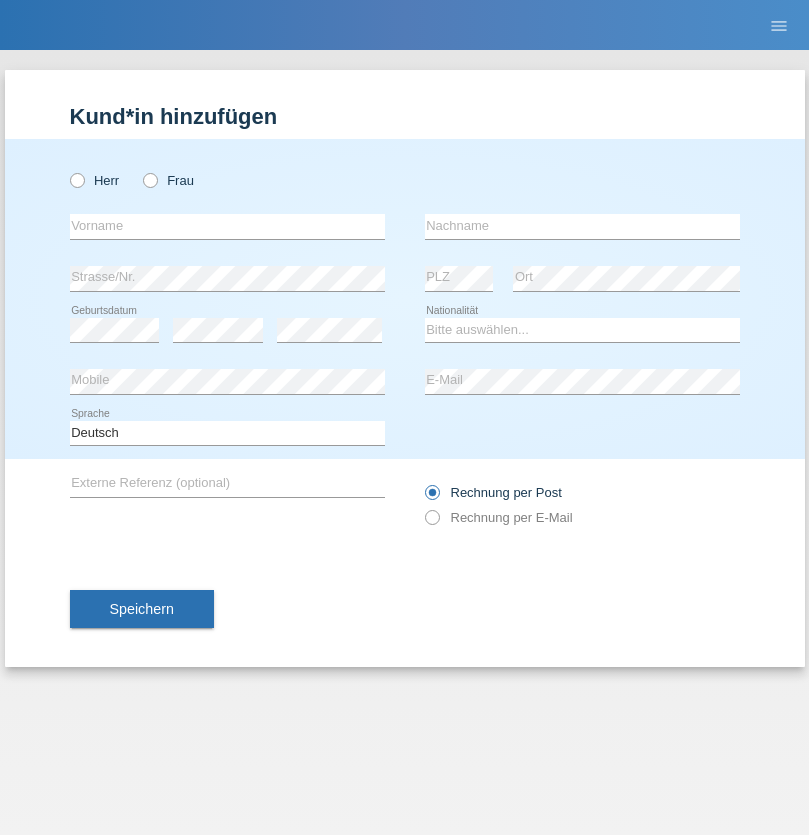 scroll, scrollTop: 0, scrollLeft: 0, axis: both 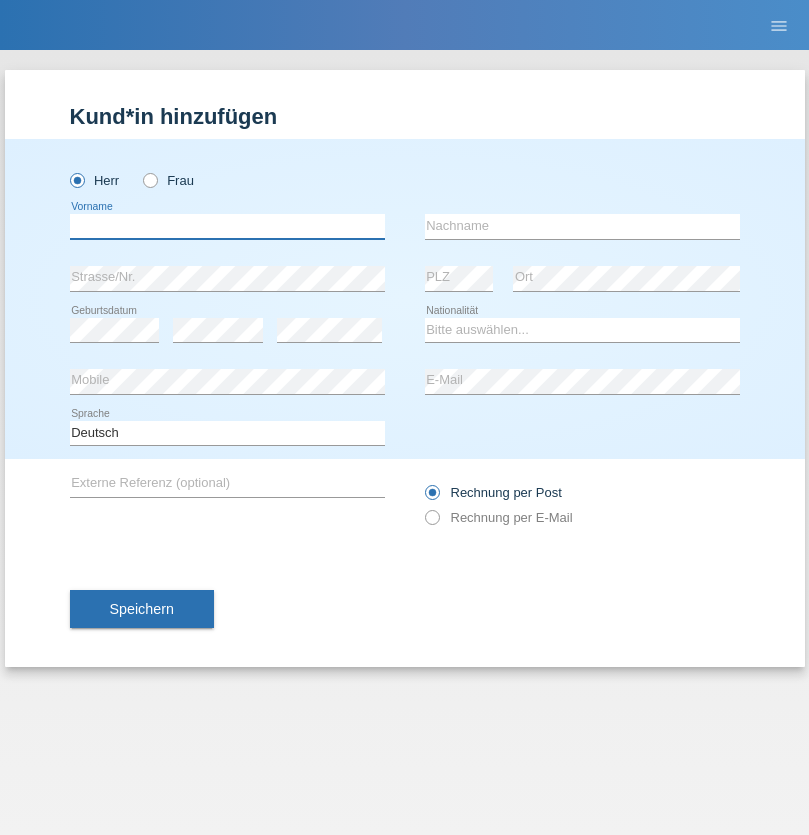 click at bounding box center [227, 226] 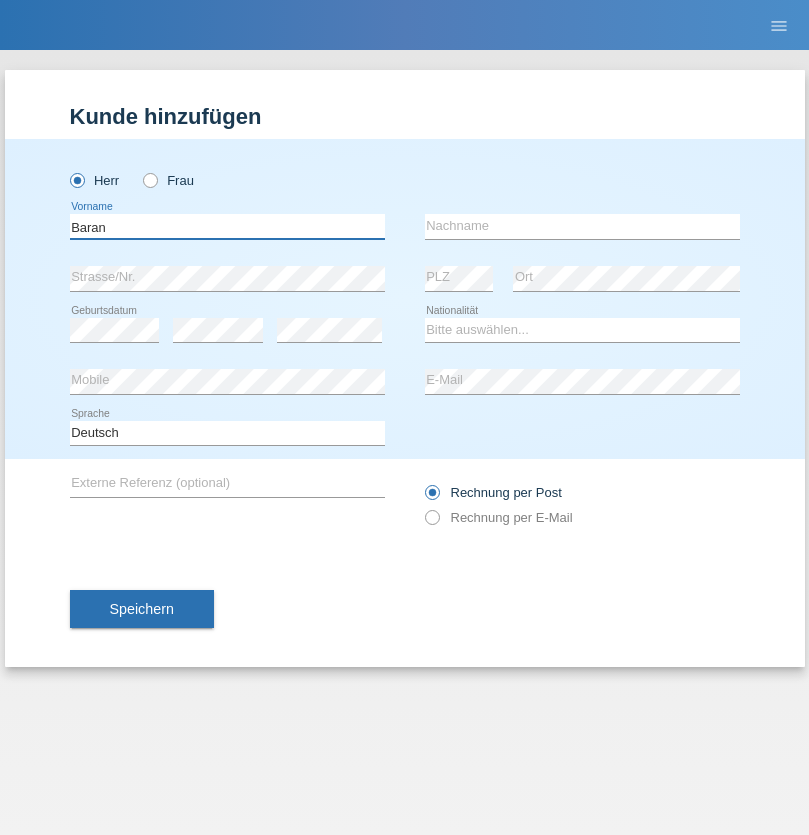 type on "Baran" 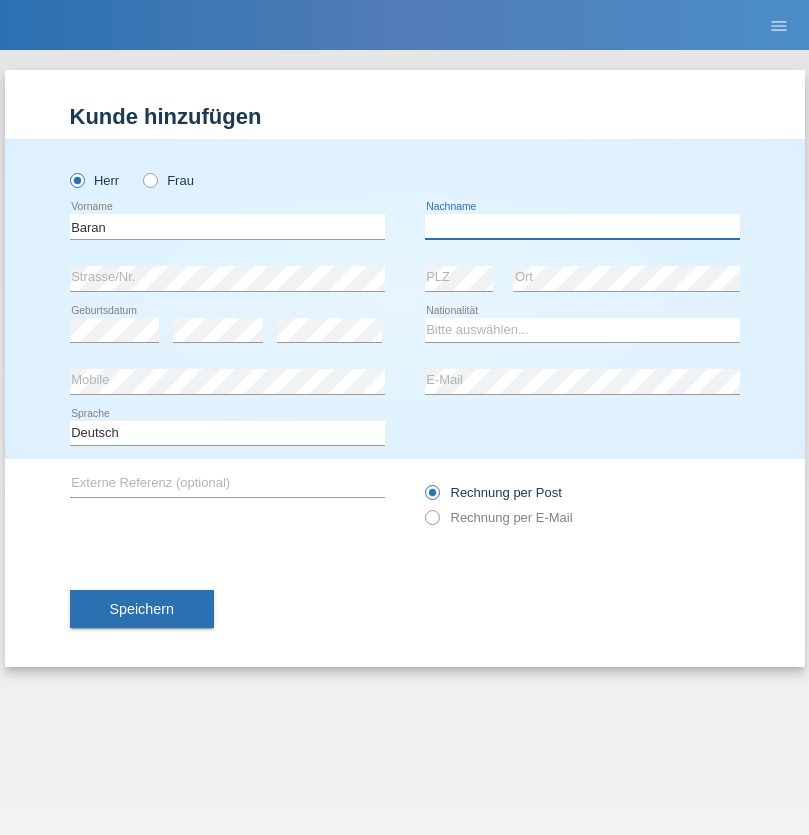 click at bounding box center [582, 226] 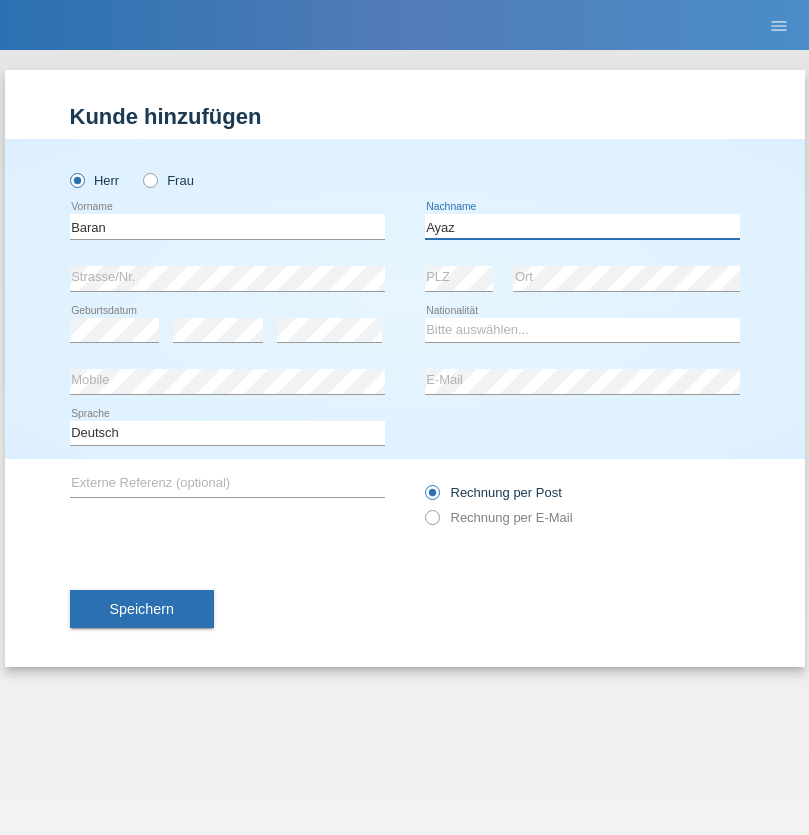 type on "Ayaz" 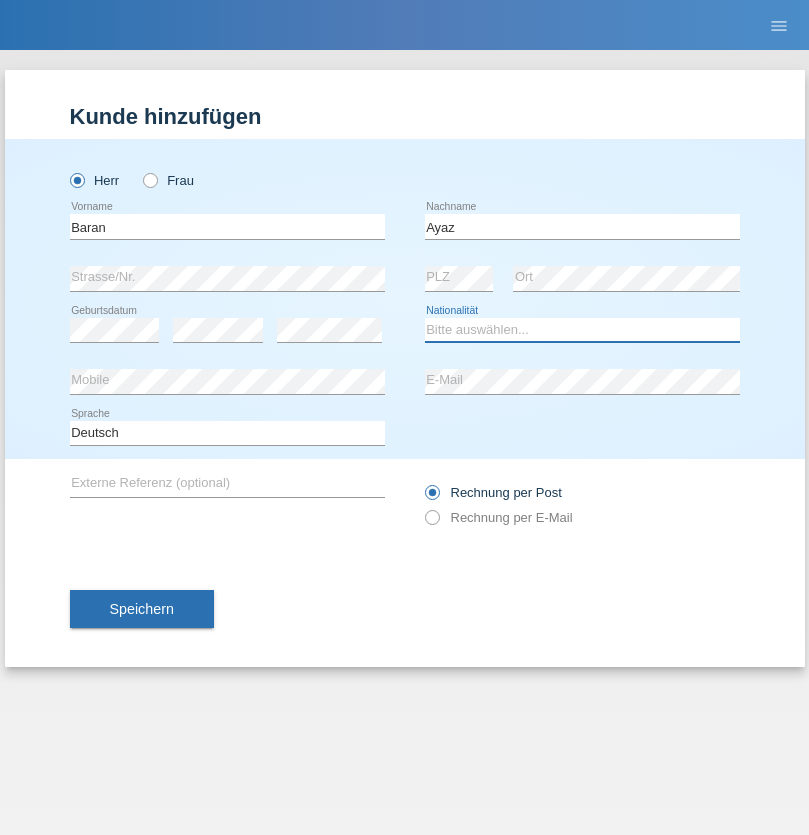 select on "TR" 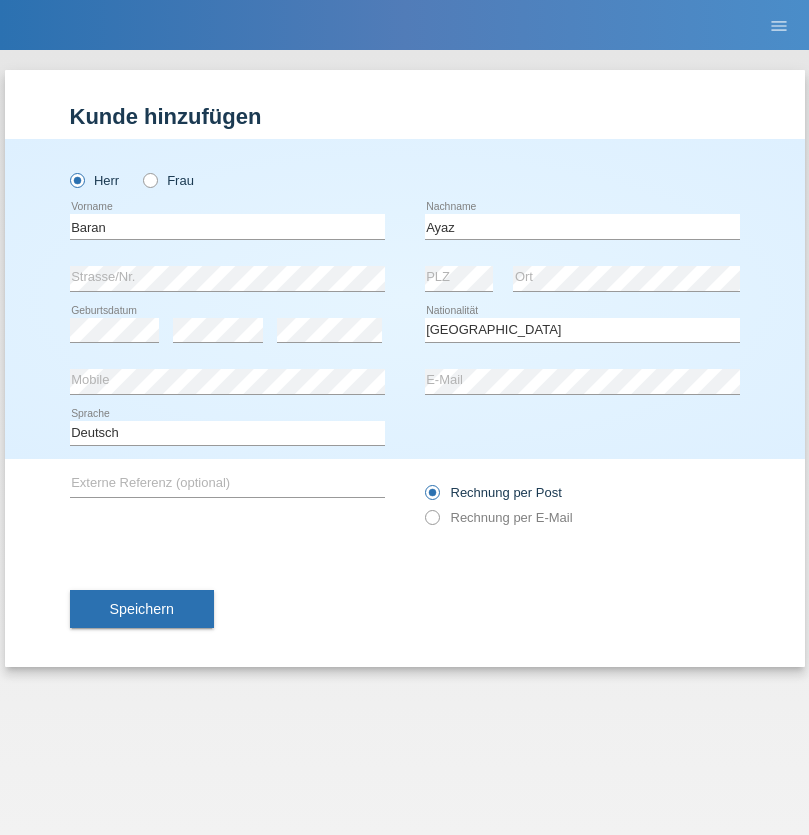 select on "C" 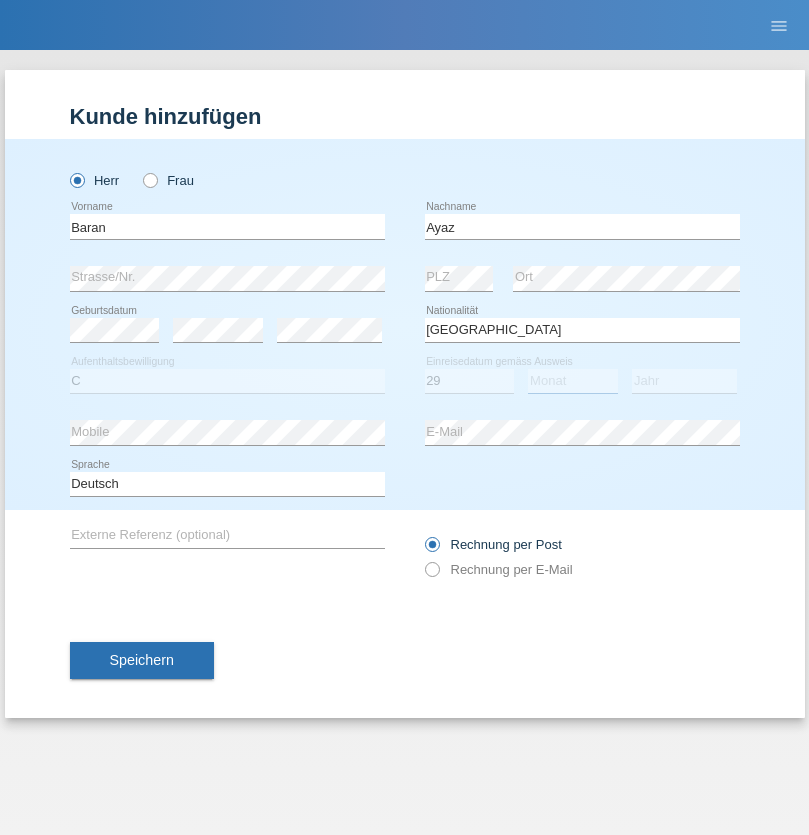 select on "12" 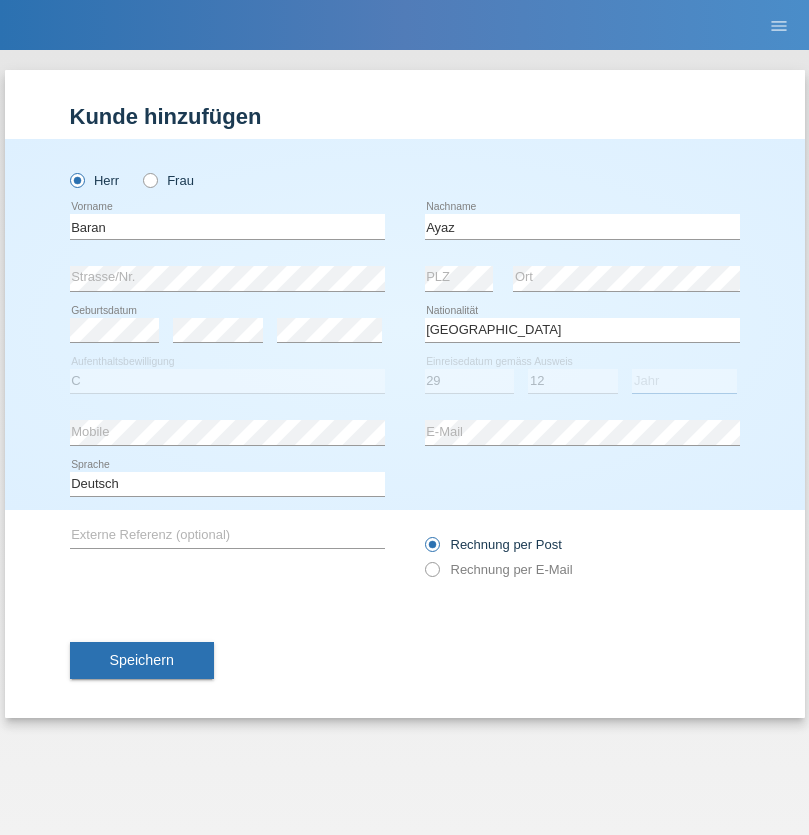 select on "2021" 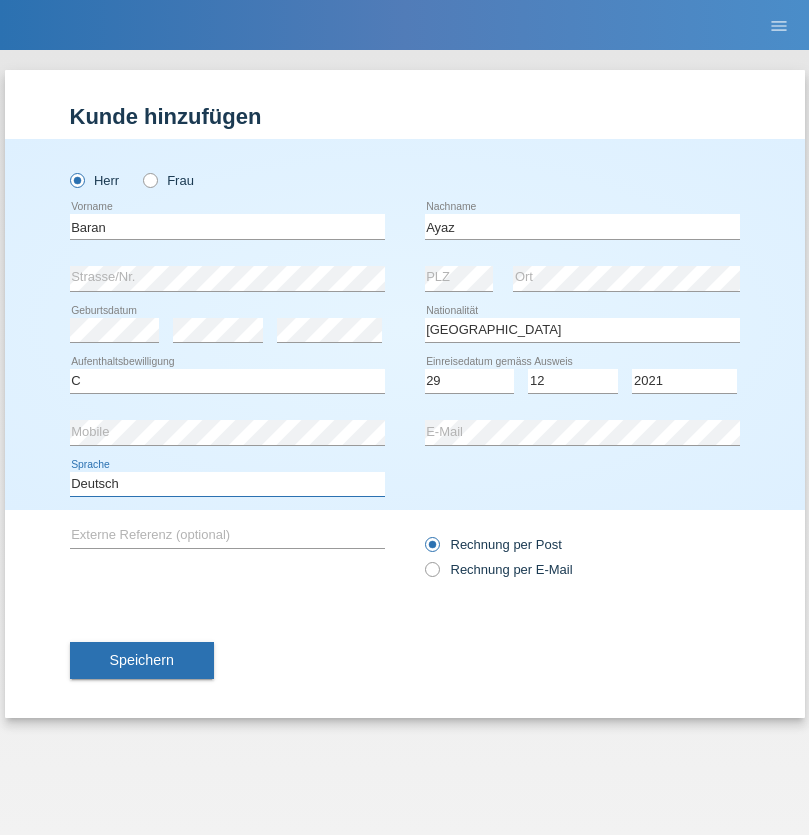 select on "en" 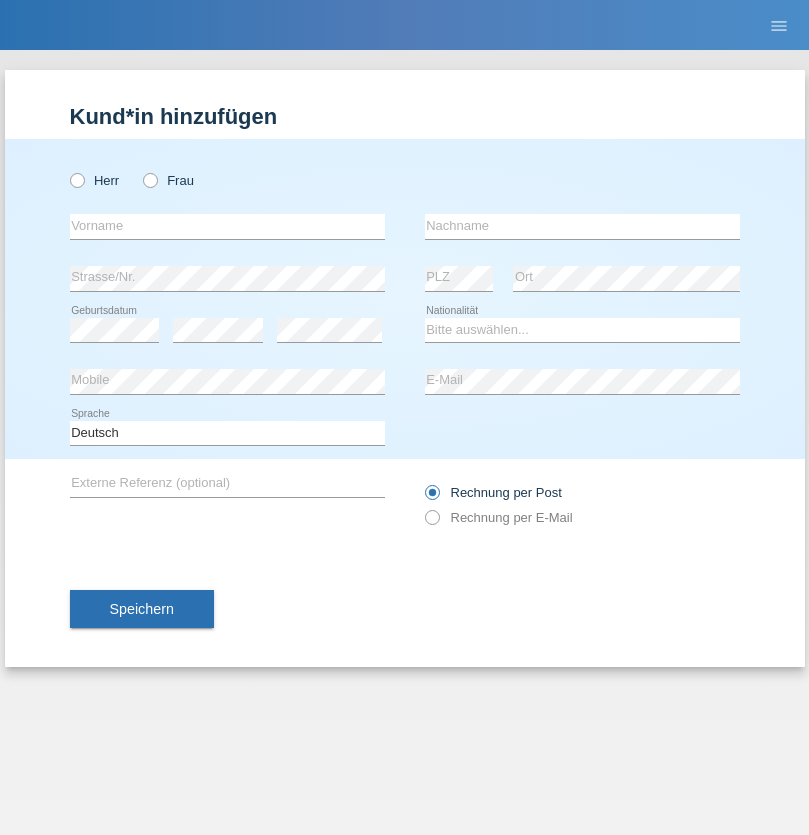 scroll, scrollTop: 0, scrollLeft: 0, axis: both 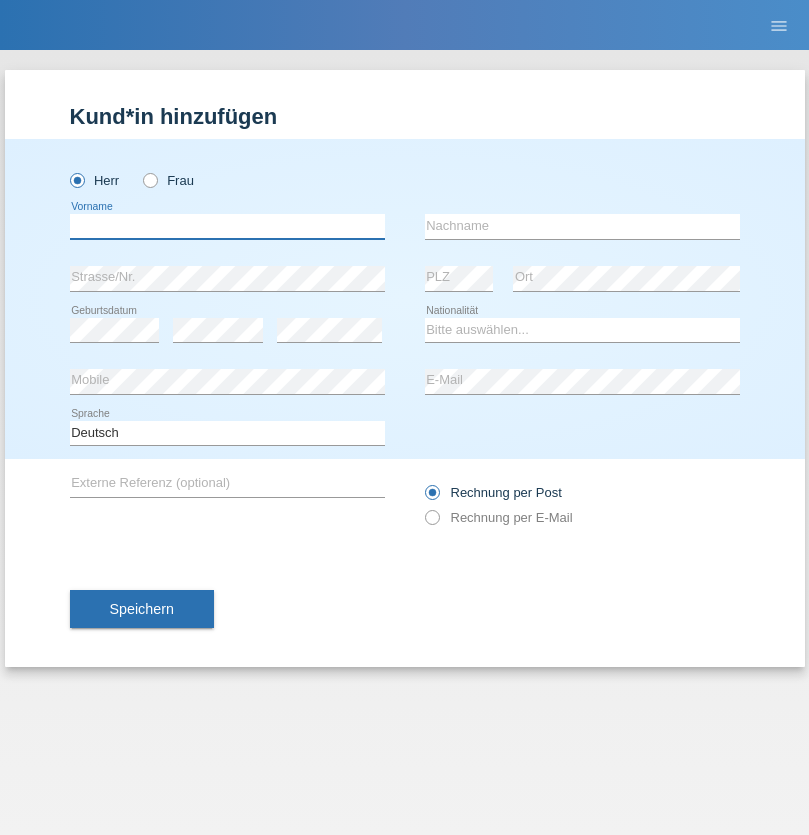 click at bounding box center (227, 226) 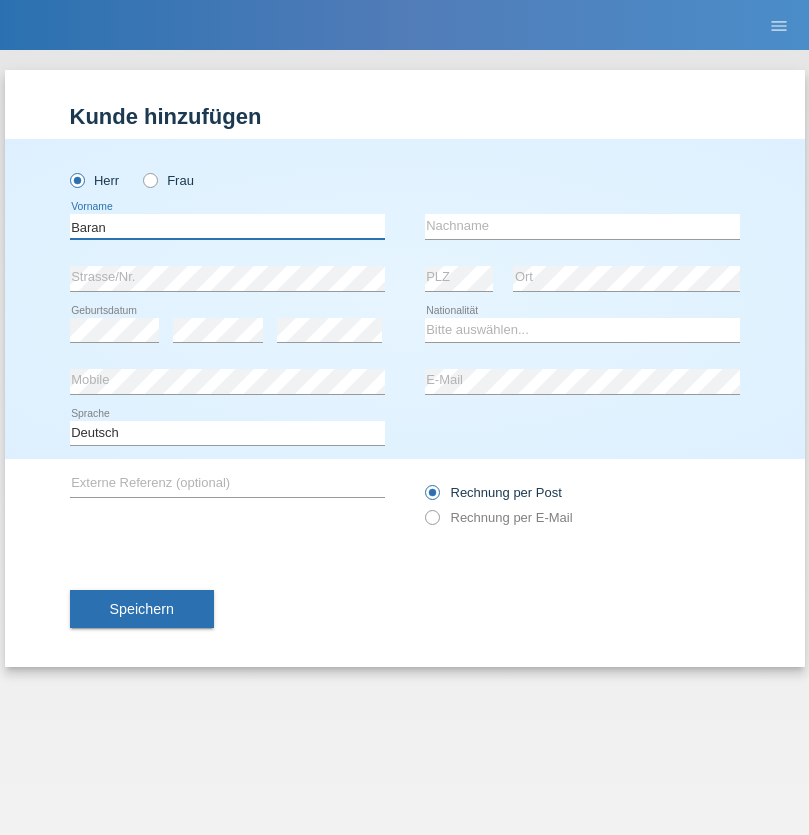 type on "Baran" 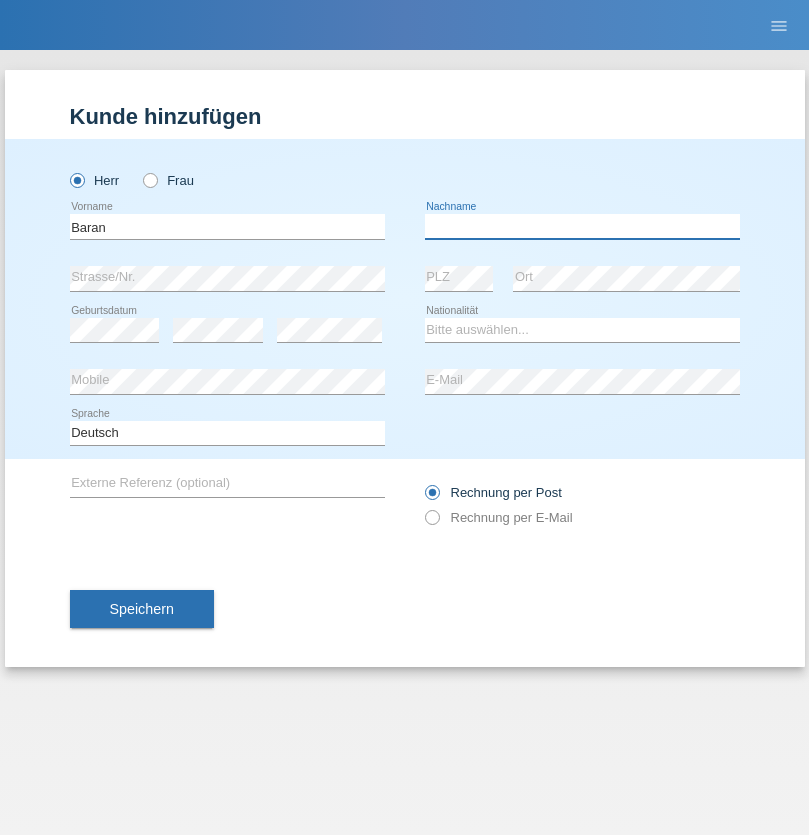 click at bounding box center [582, 226] 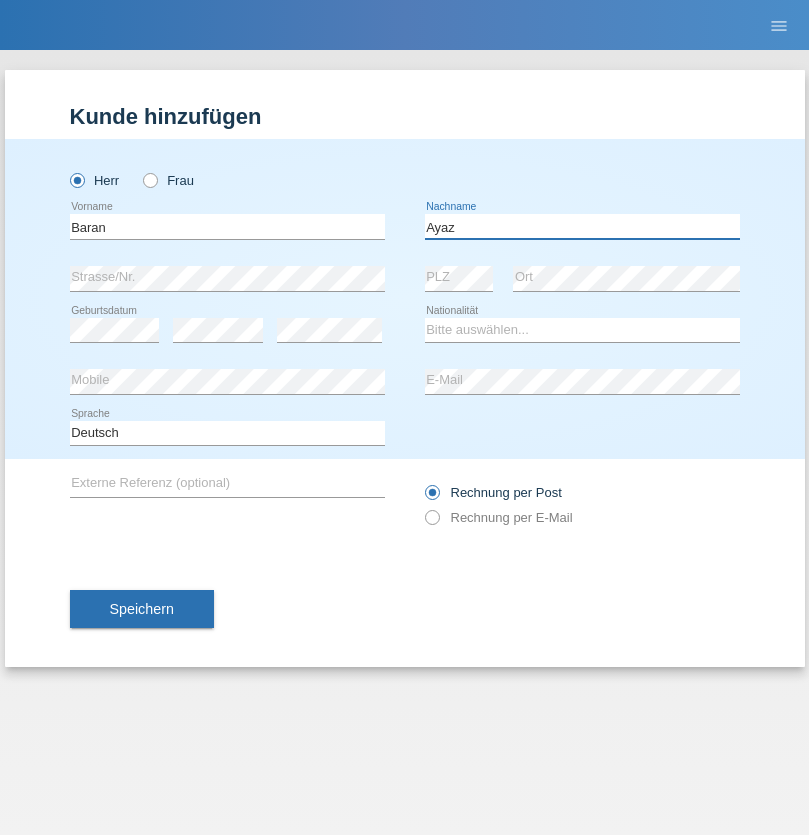 type on "Ayaz" 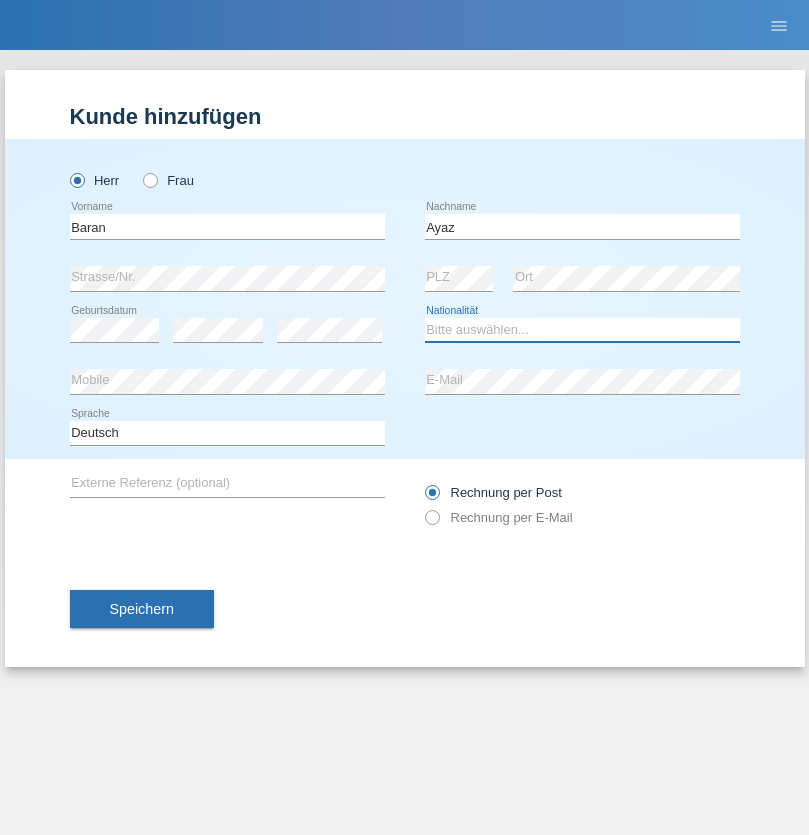 select on "TR" 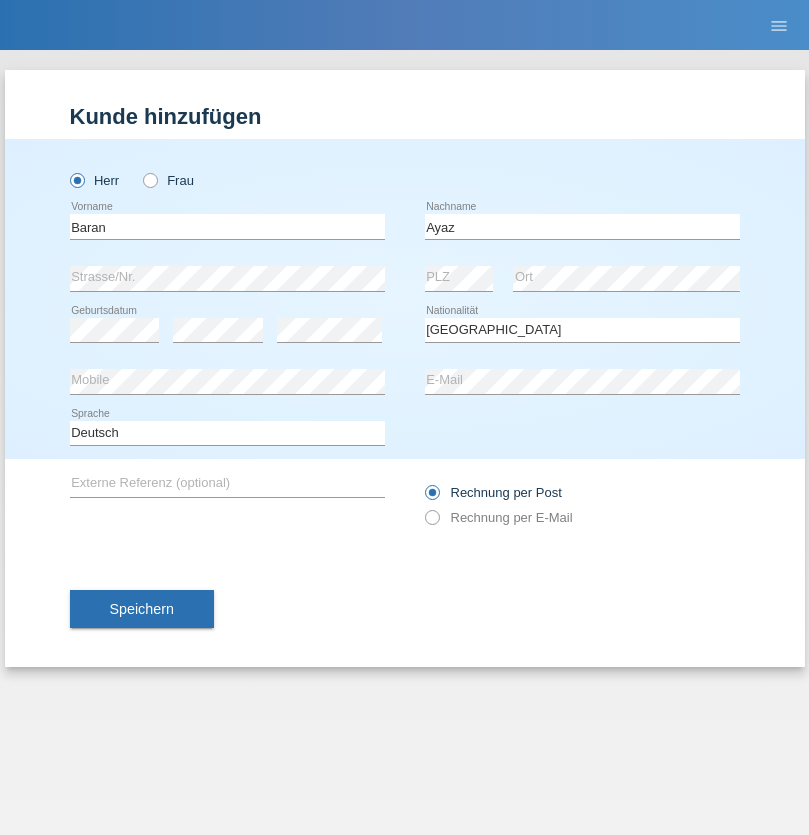 select on "C" 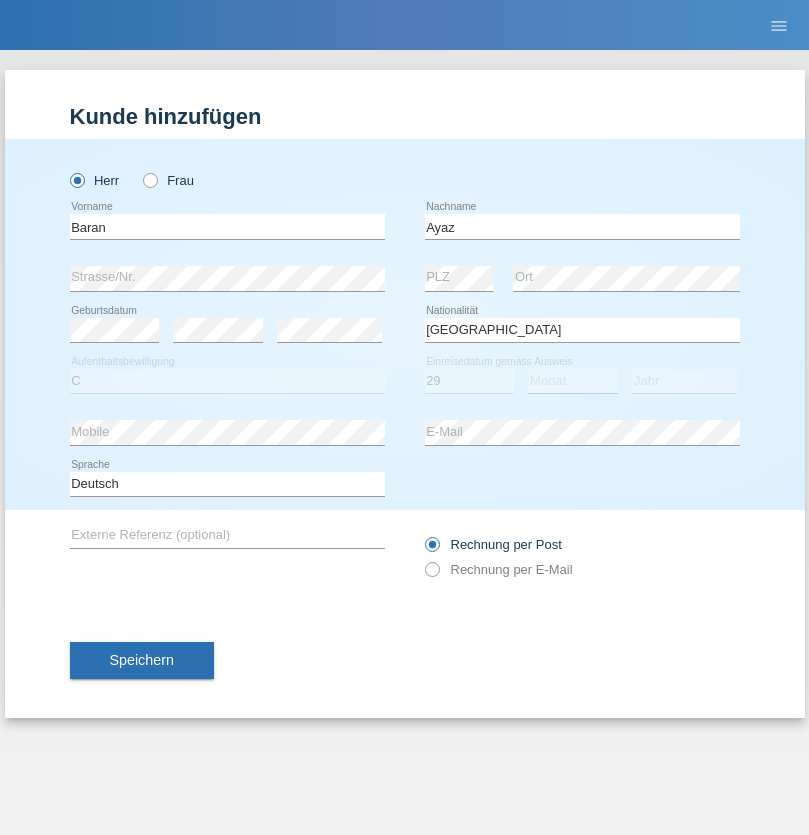 select on "12" 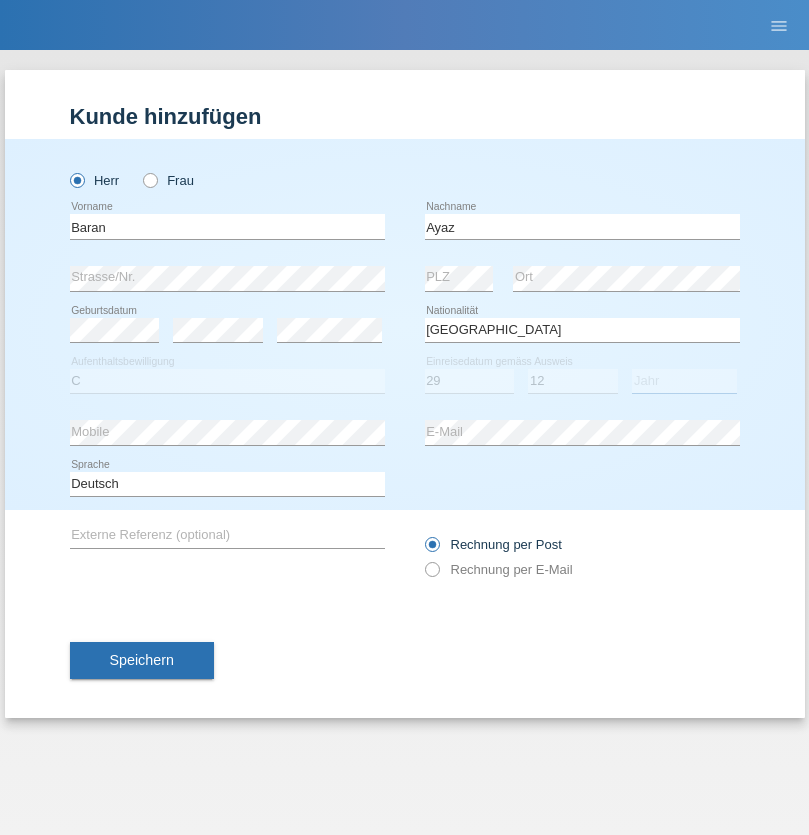 select on "2021" 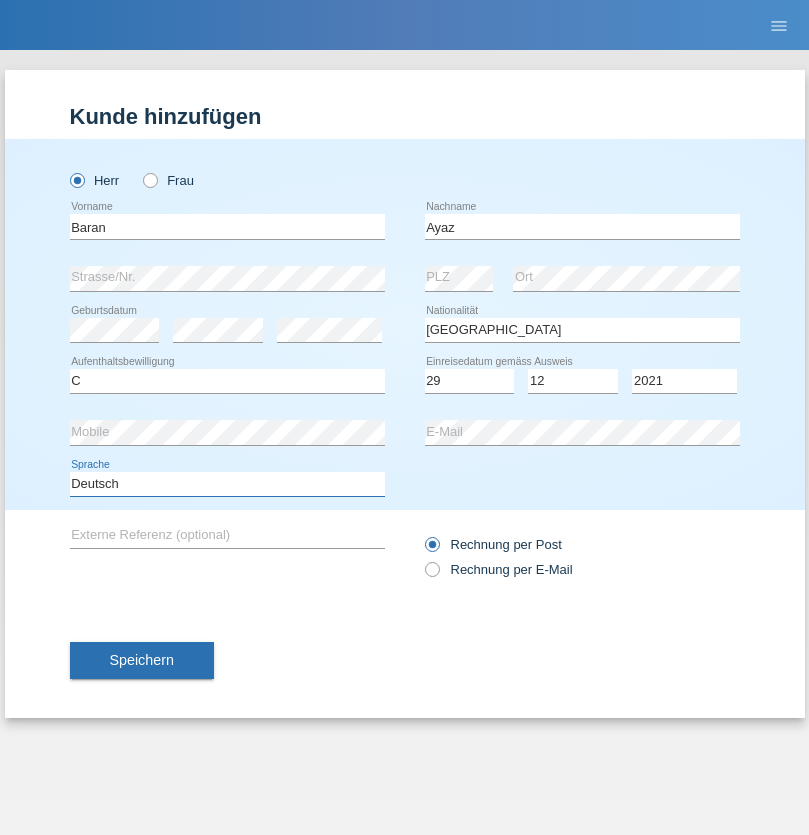 select on "en" 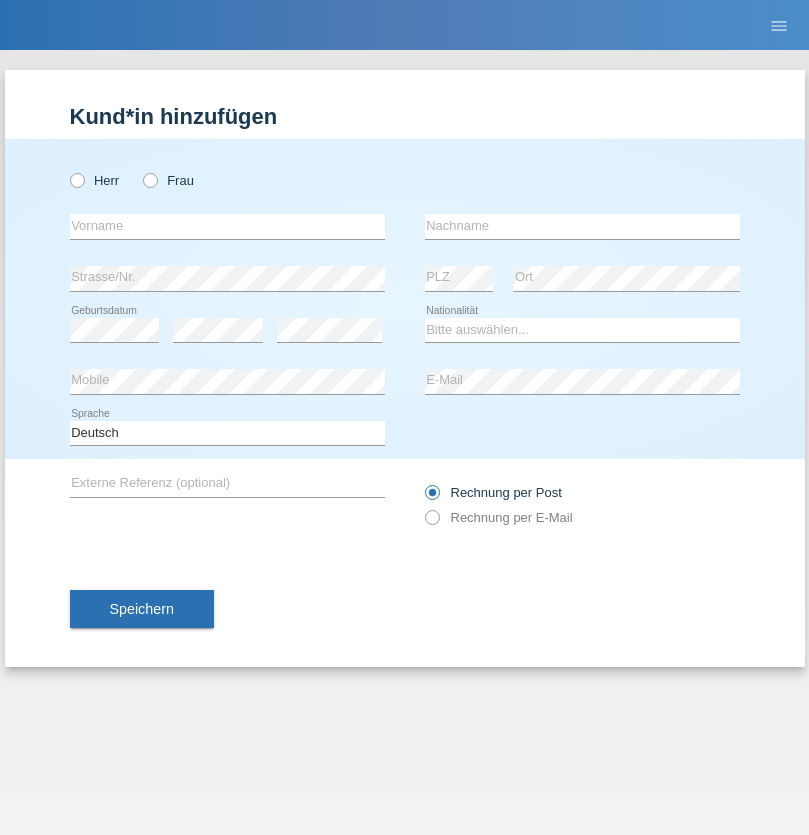 scroll, scrollTop: 0, scrollLeft: 0, axis: both 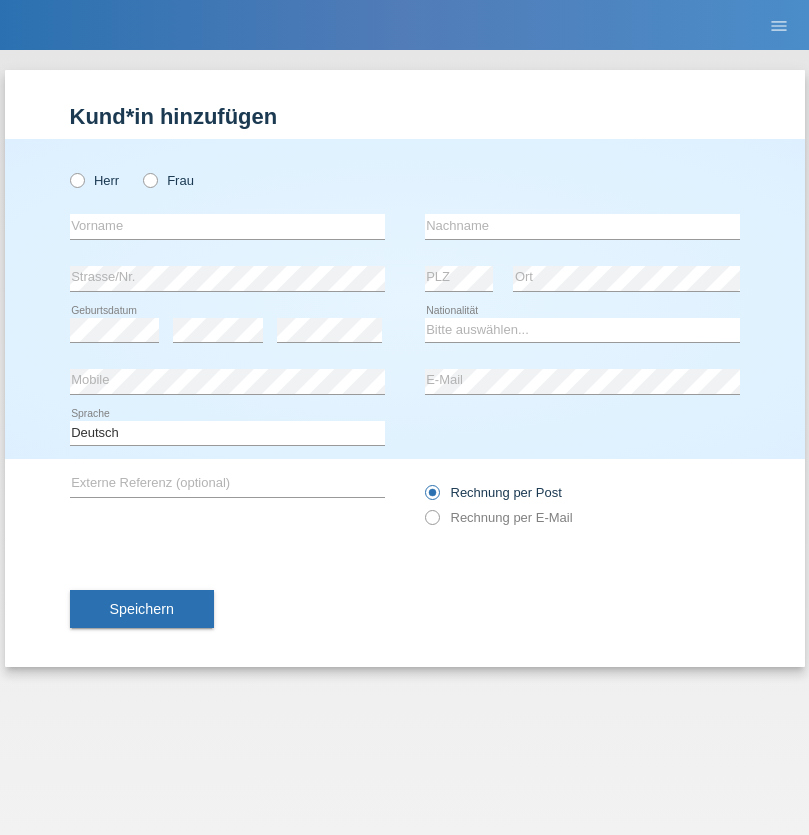 radio on "true" 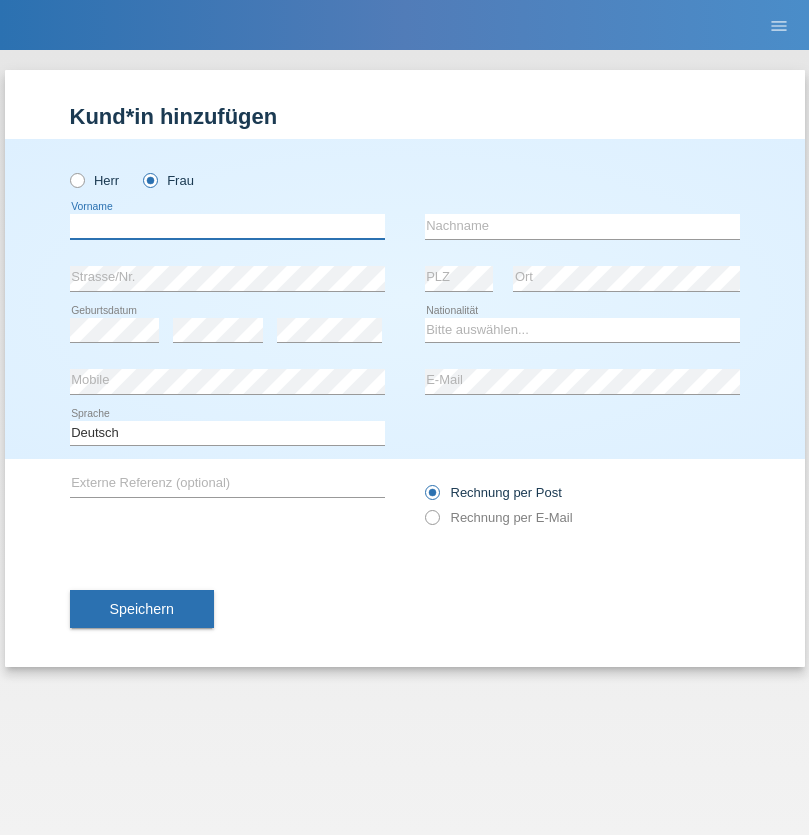 click at bounding box center (227, 226) 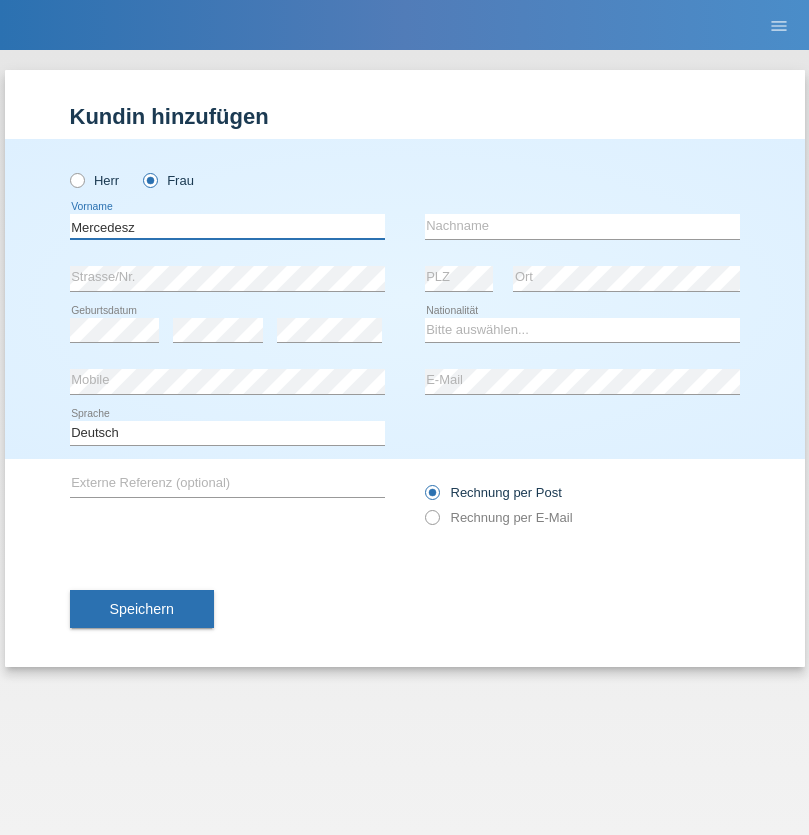 type on "Mercedesz" 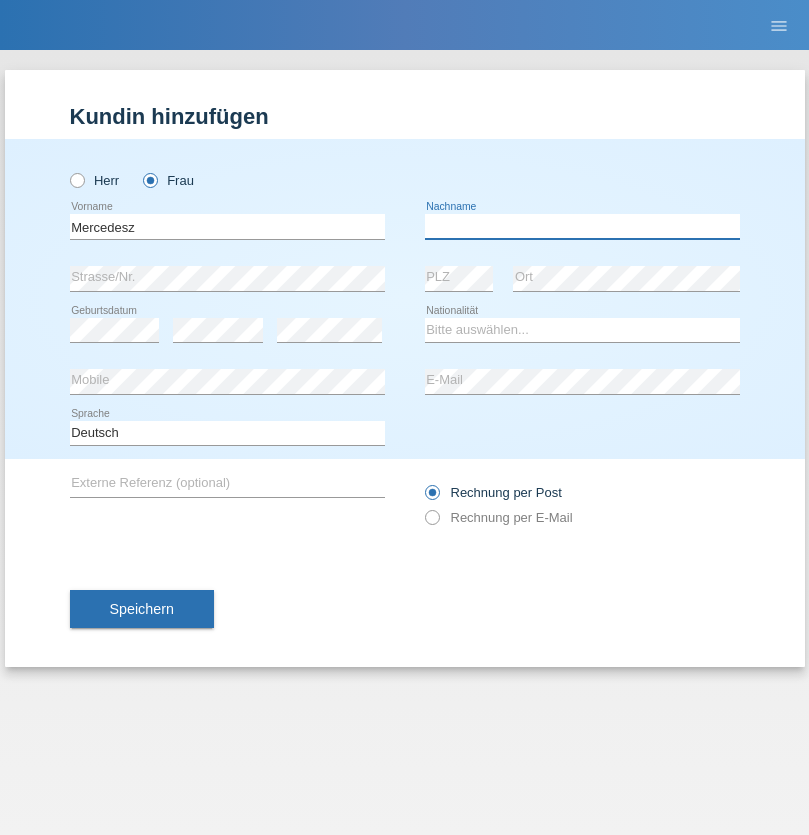 click at bounding box center (582, 226) 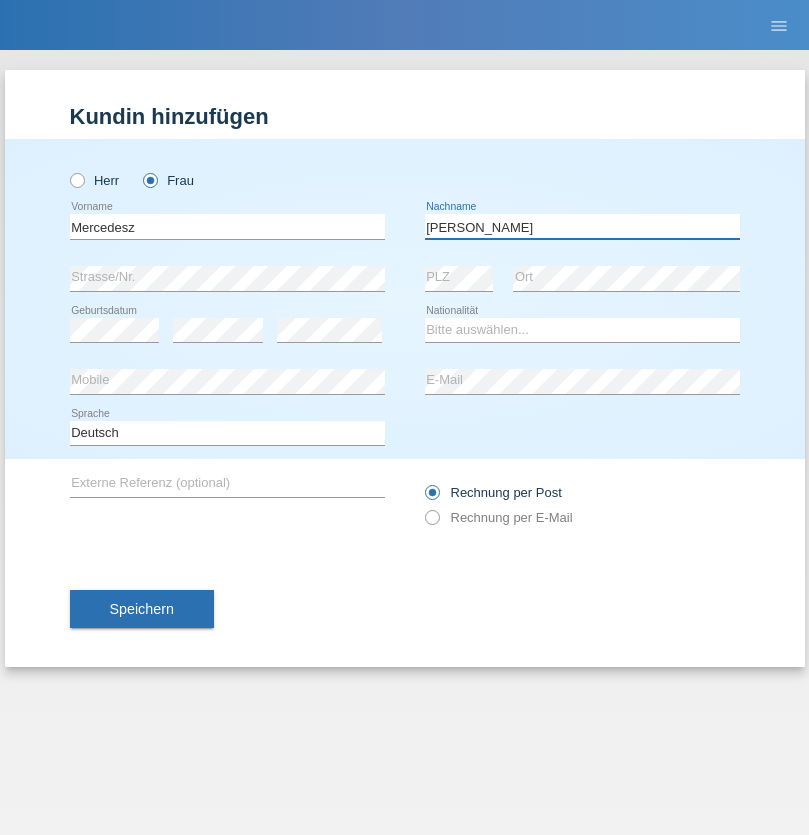 type on "Maria" 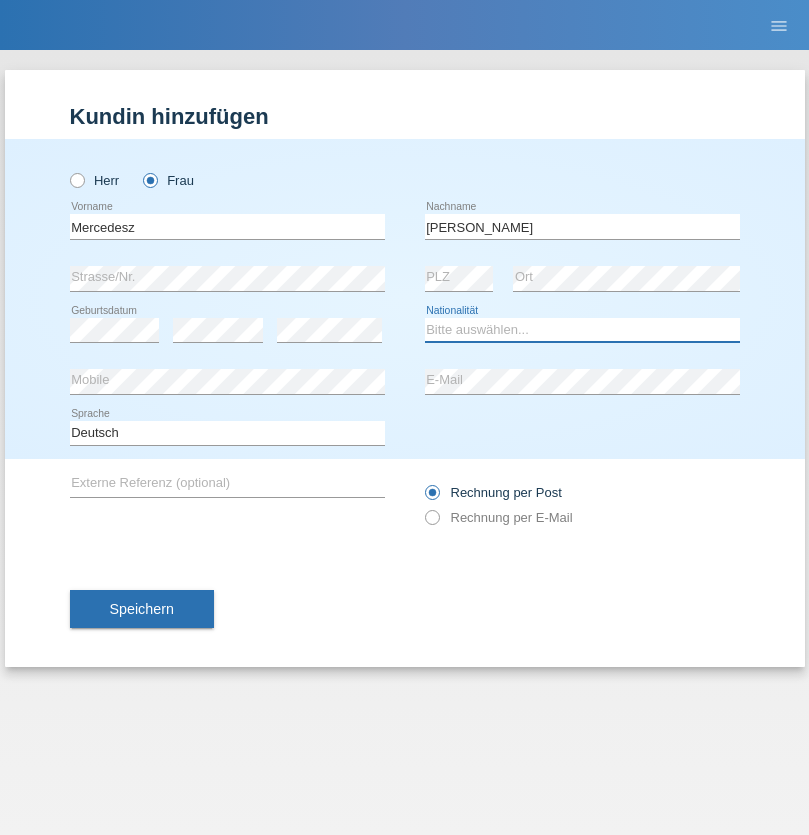 select on "OM" 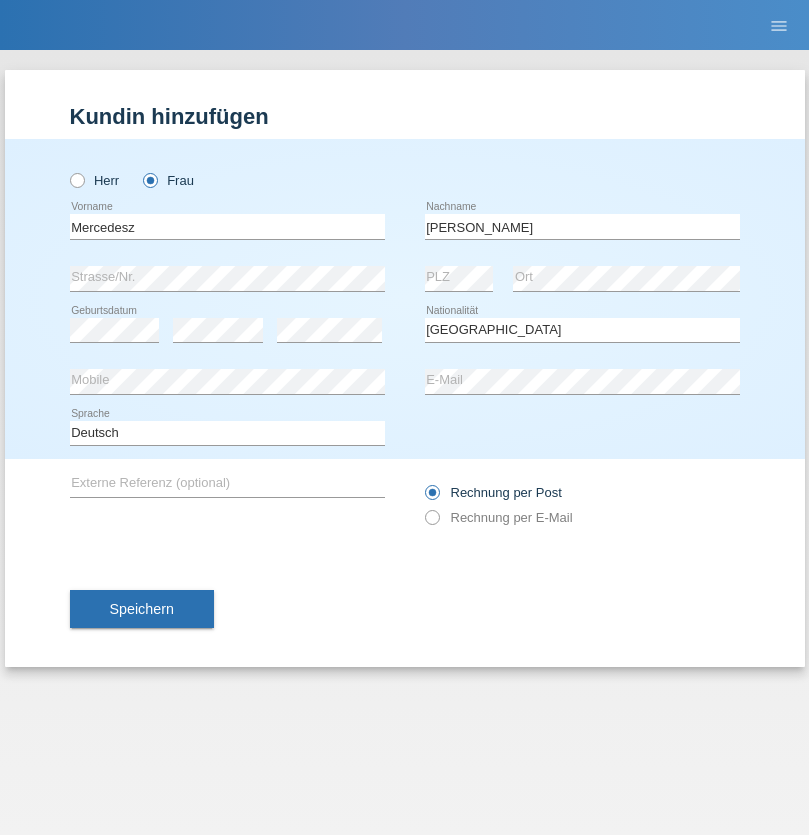 select on "C" 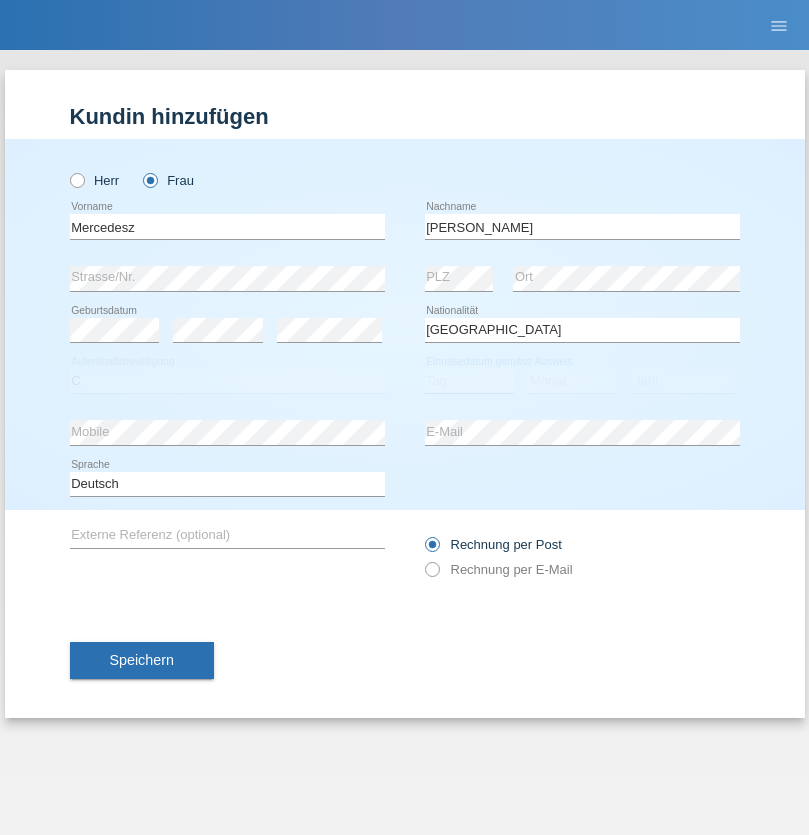 select on "04" 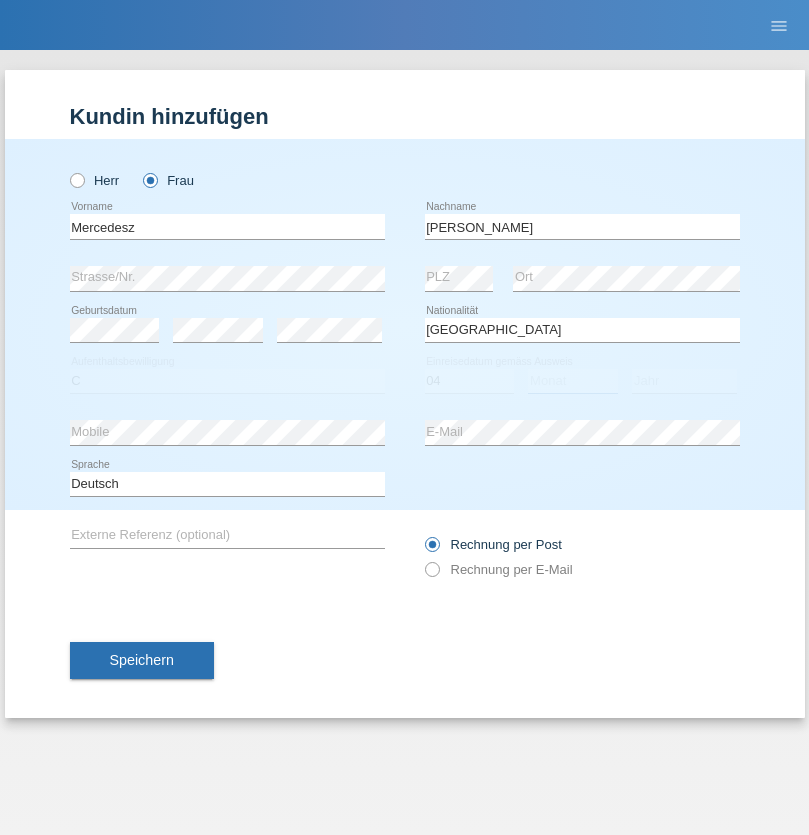 select on "08" 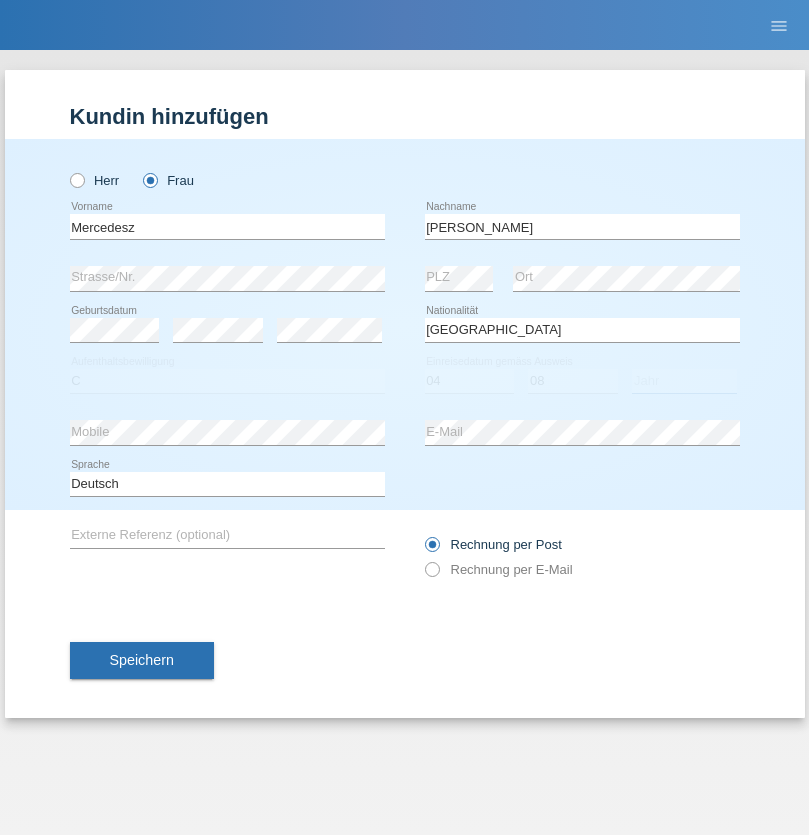 select on "2021" 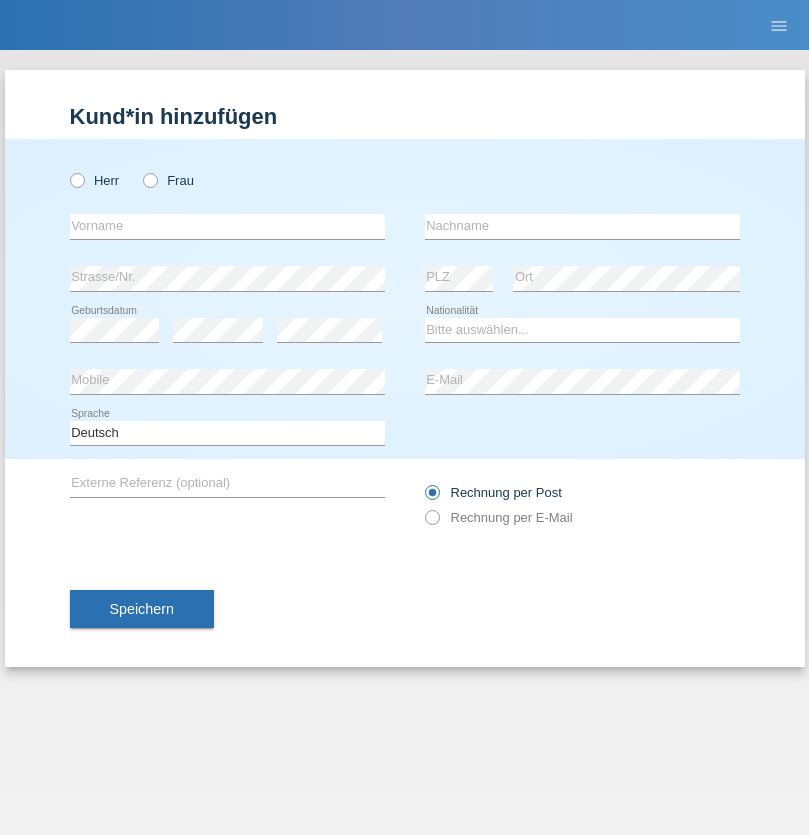 scroll, scrollTop: 0, scrollLeft: 0, axis: both 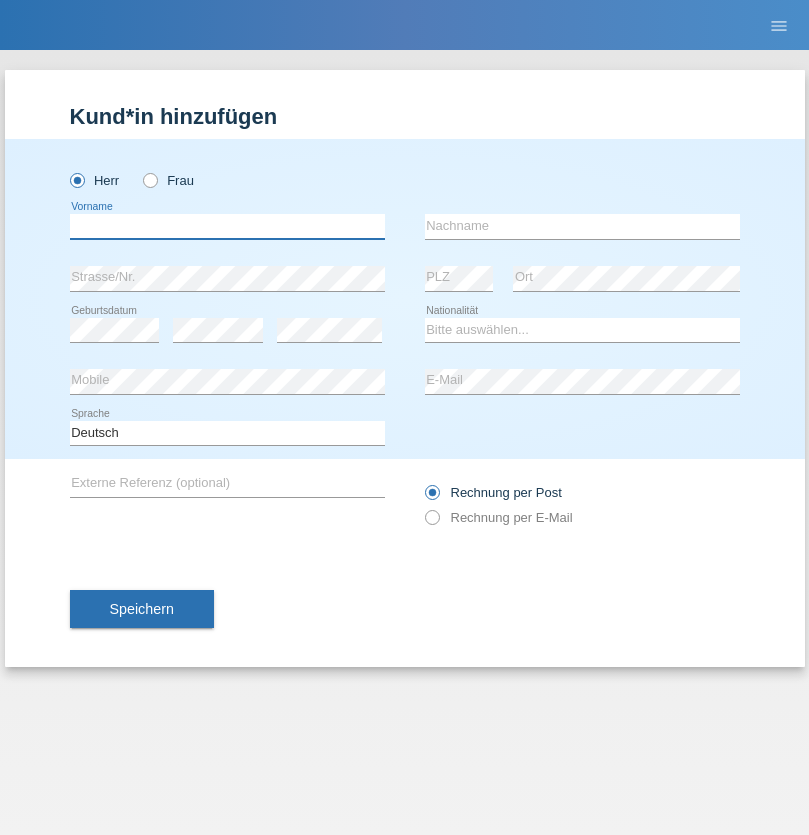 click at bounding box center [227, 226] 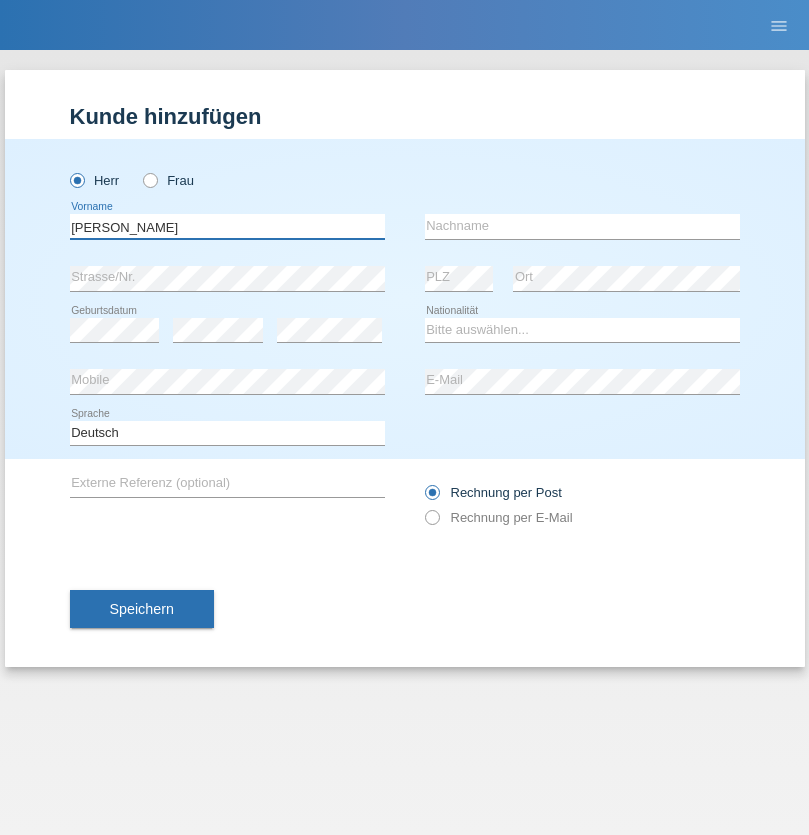 type on "[PERSON_NAME]" 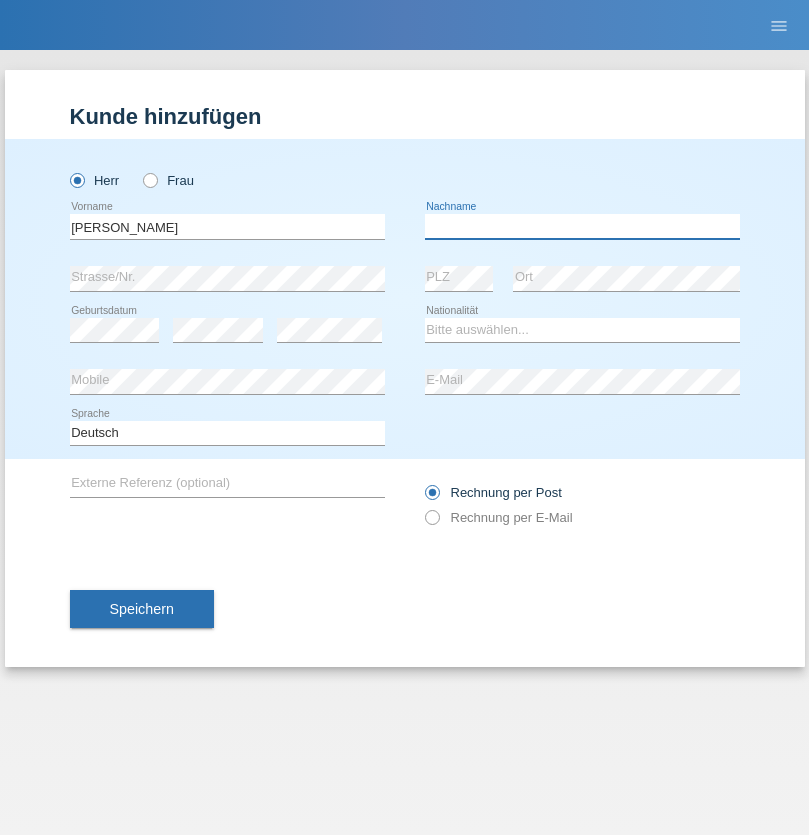 click at bounding box center [582, 226] 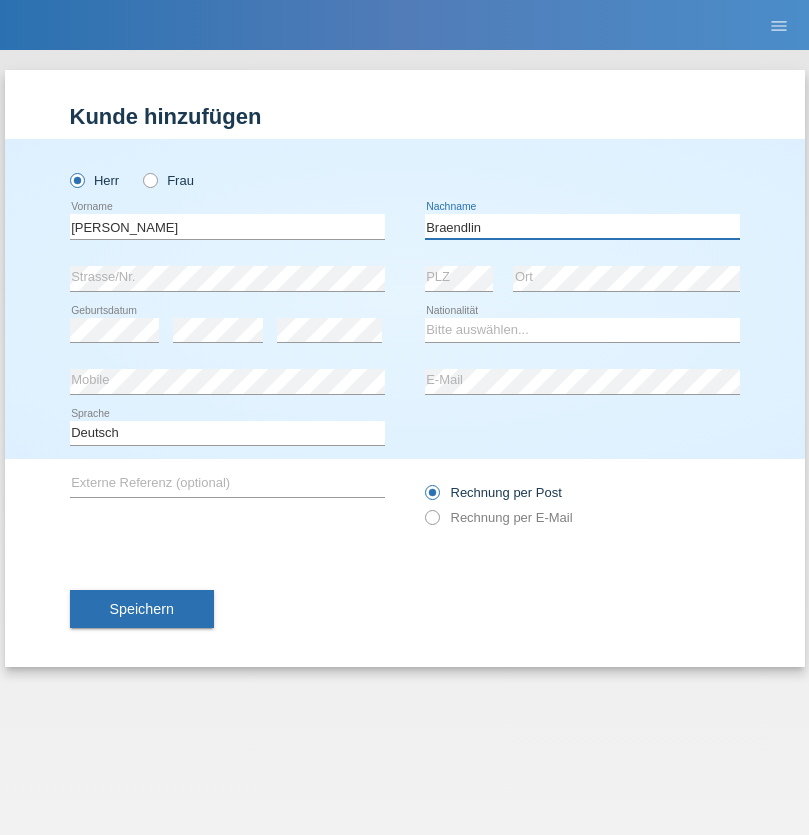 type on "Braendlin" 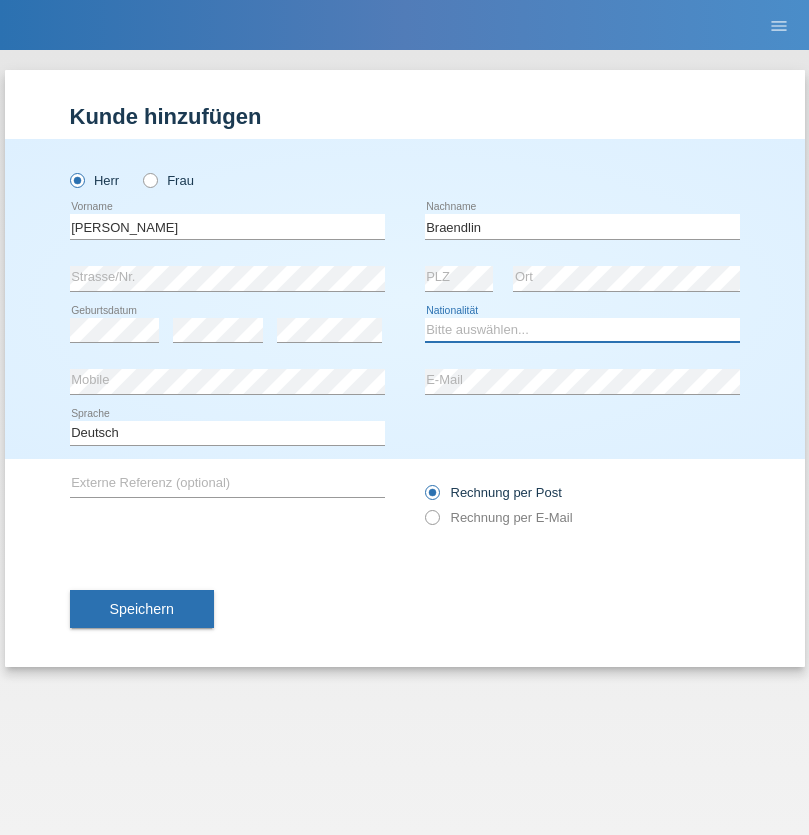 select on "CH" 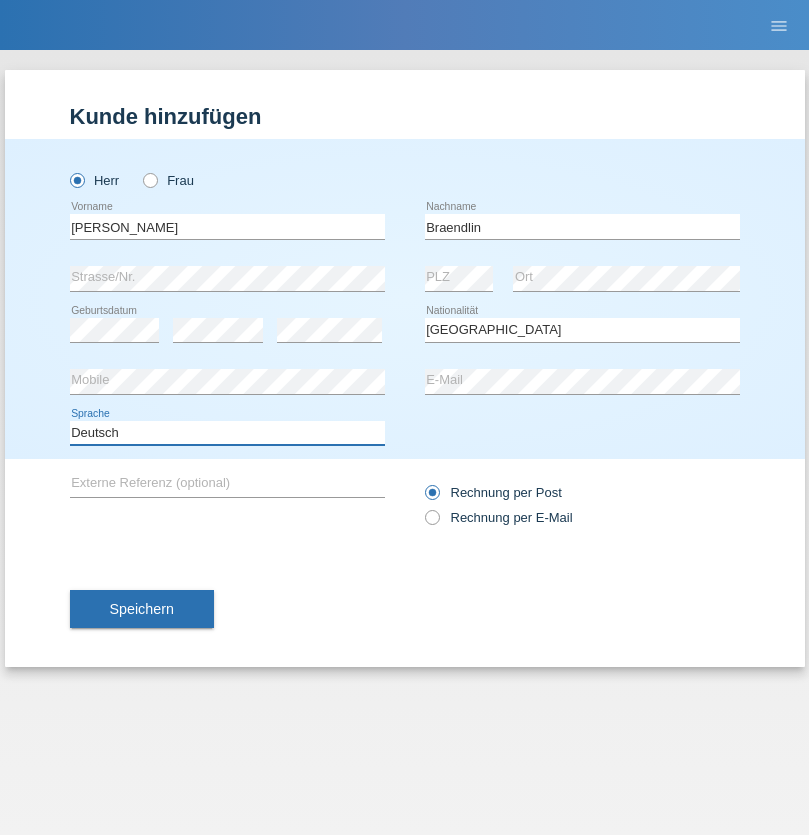 select on "en" 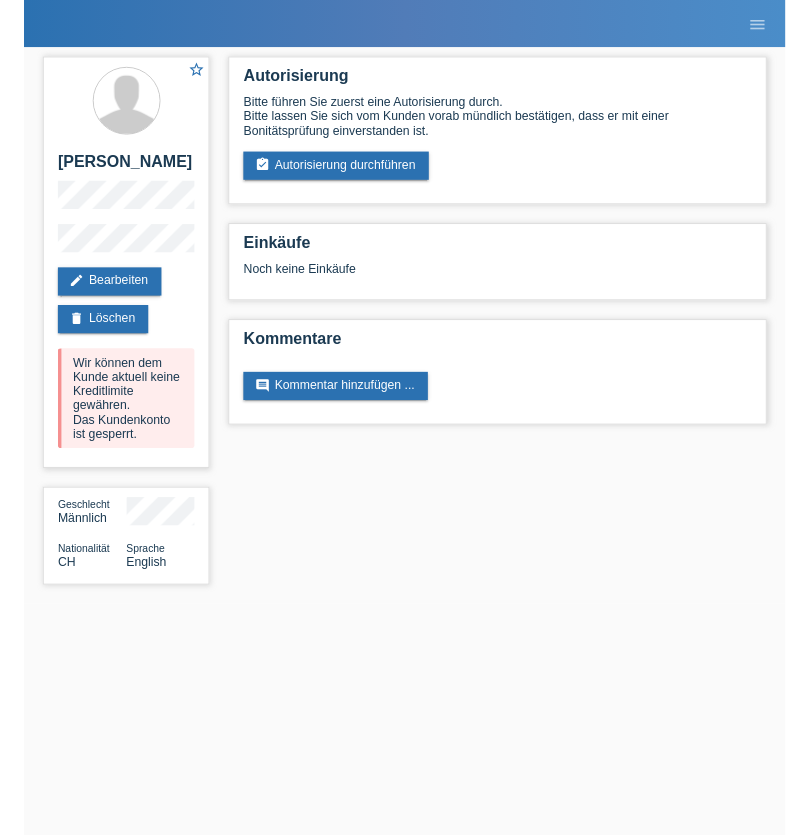 scroll, scrollTop: 0, scrollLeft: 0, axis: both 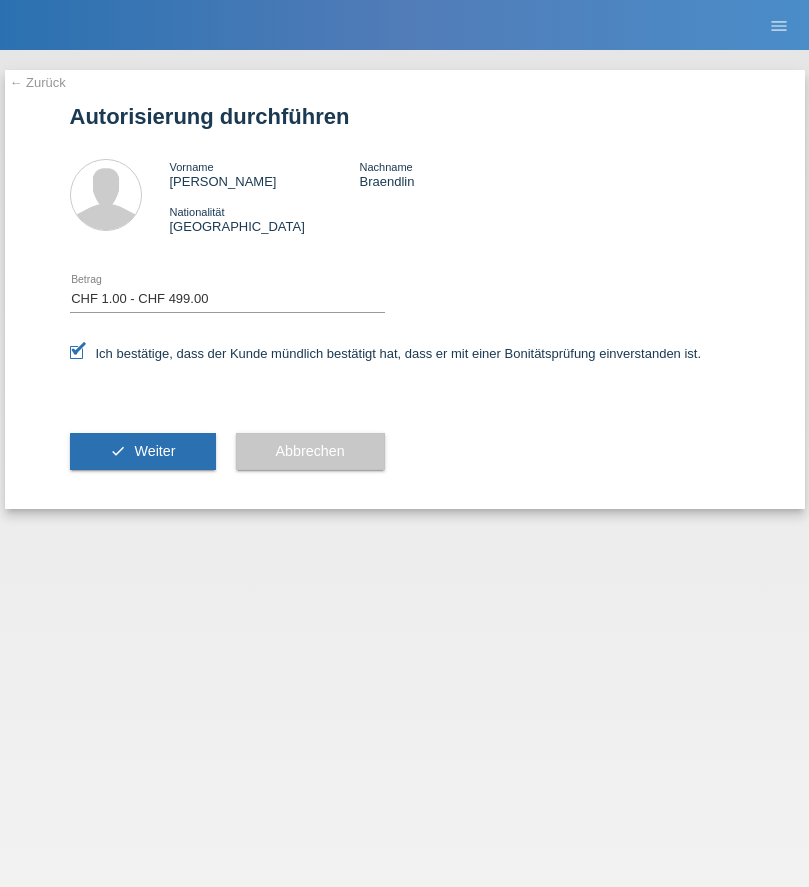 select on "1" 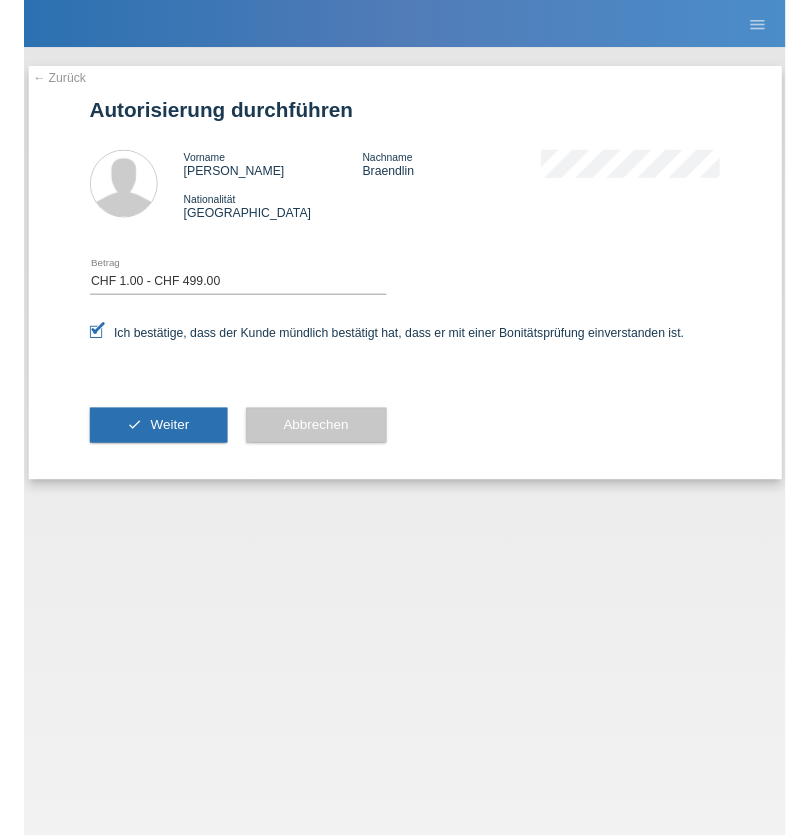 scroll, scrollTop: 0, scrollLeft: 0, axis: both 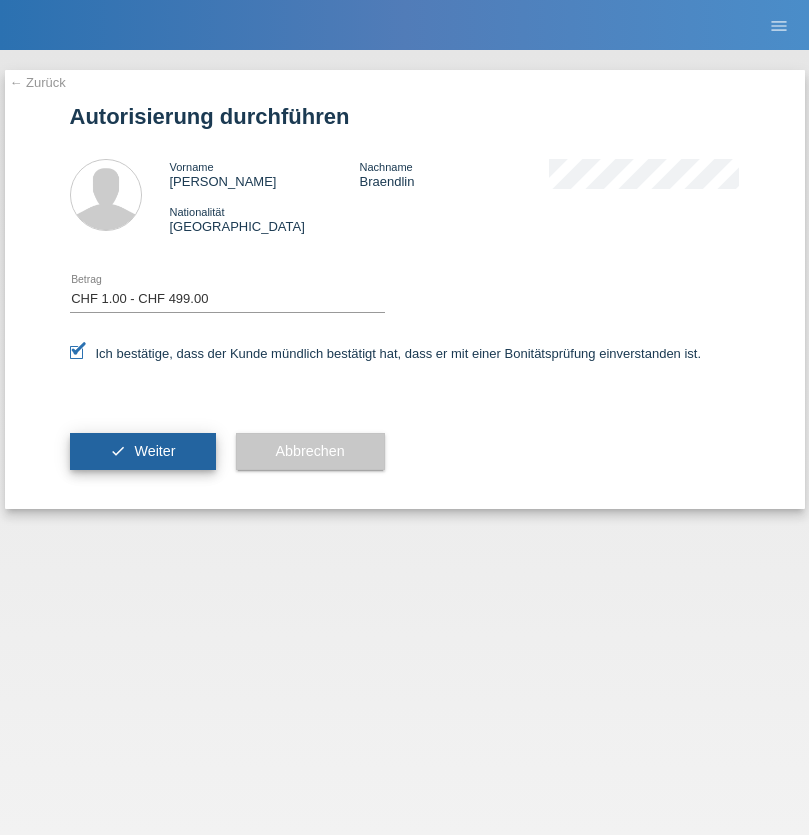 click on "Weiter" at bounding box center [154, 451] 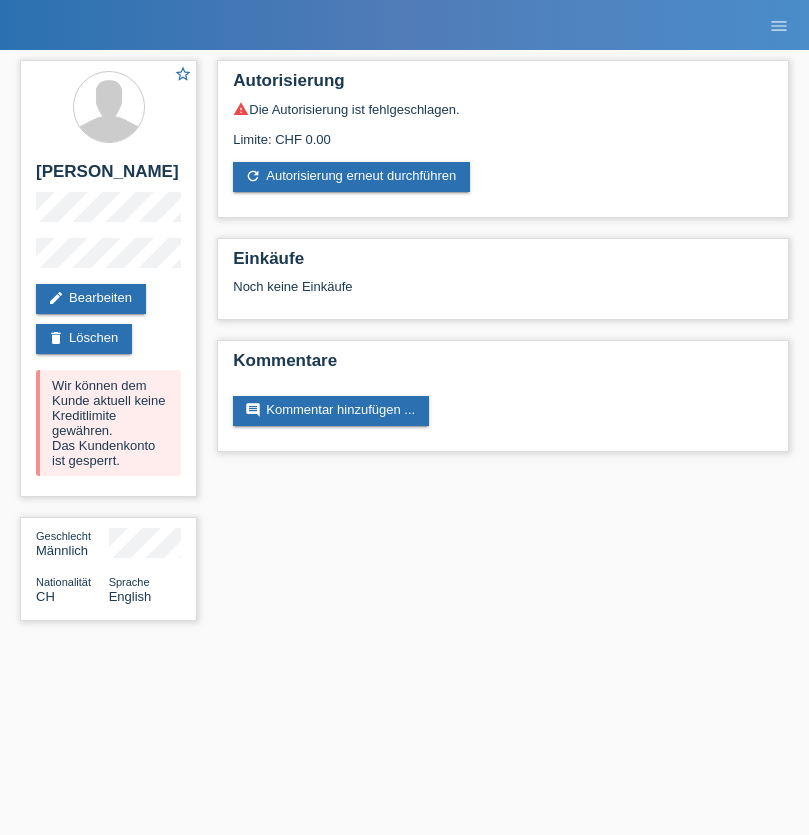 scroll, scrollTop: 0, scrollLeft: 0, axis: both 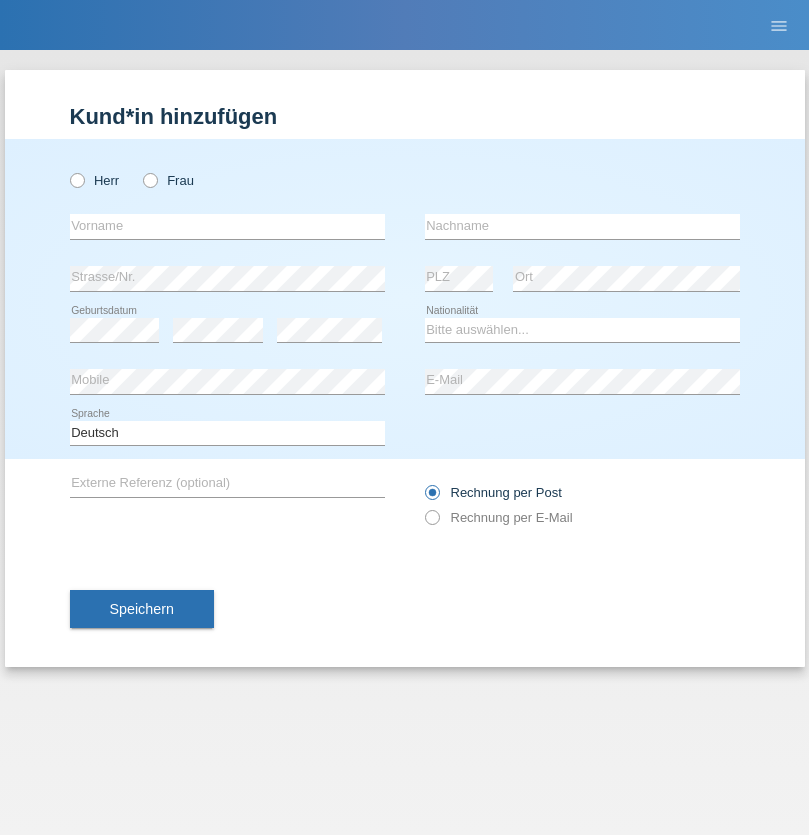 radio on "true" 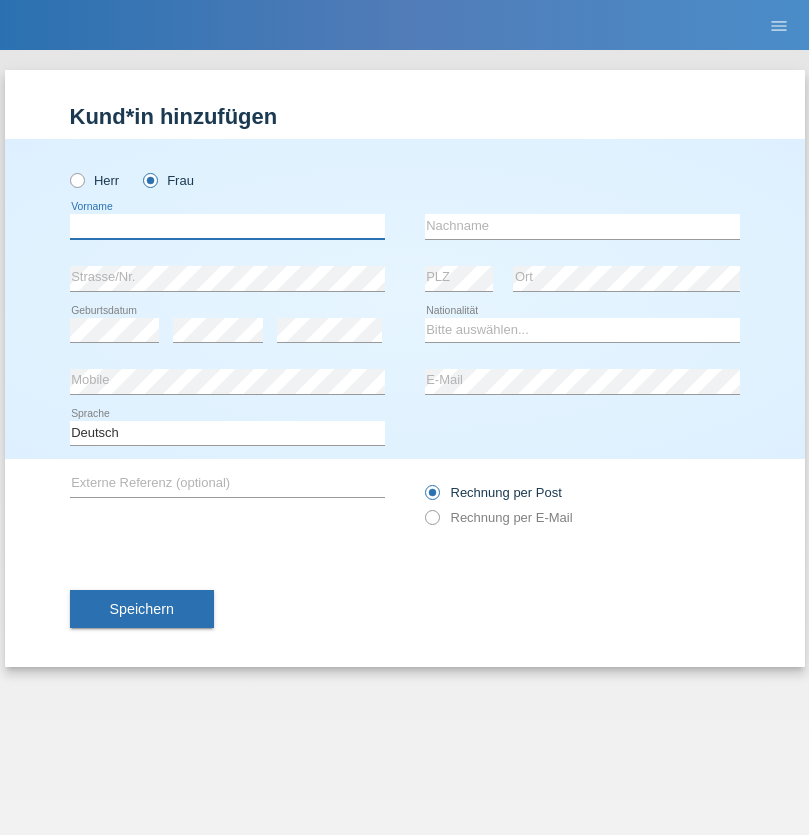 click at bounding box center [227, 226] 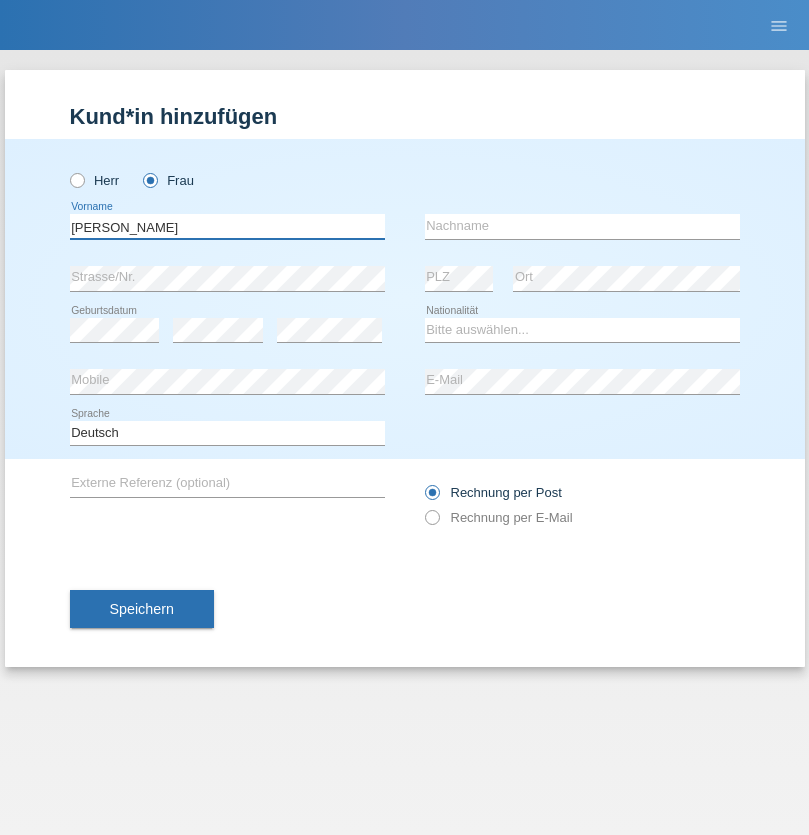 type on "[PERSON_NAME]" 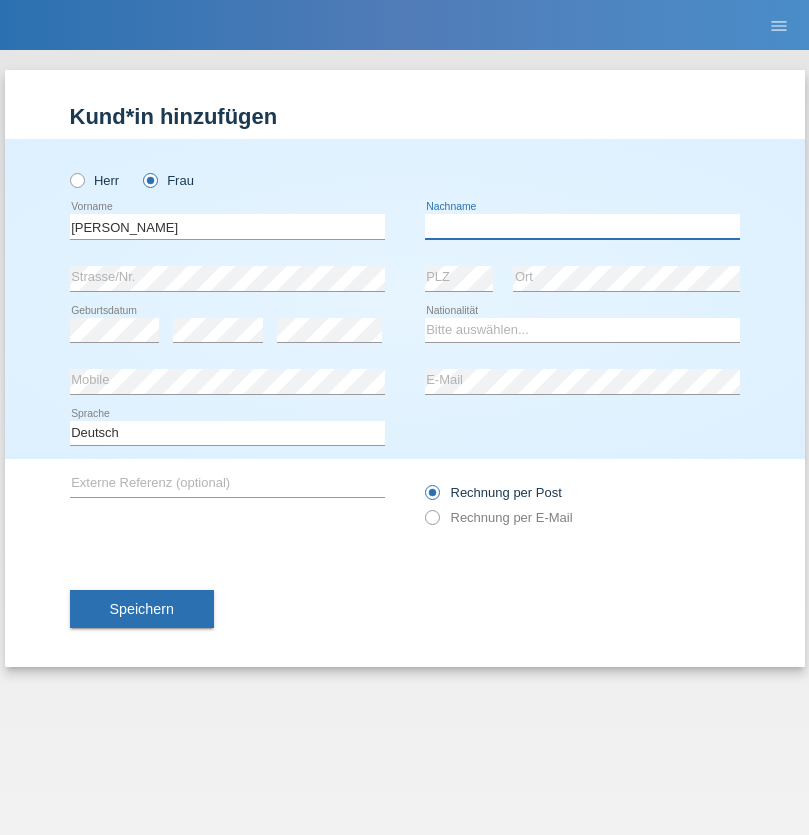 click at bounding box center (582, 226) 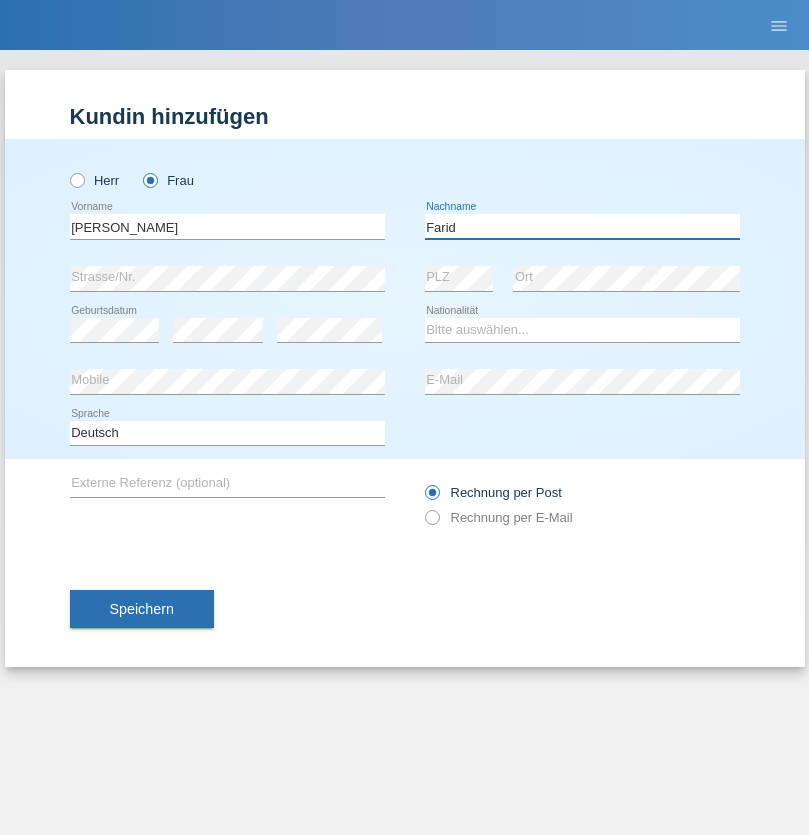 type on "Farid" 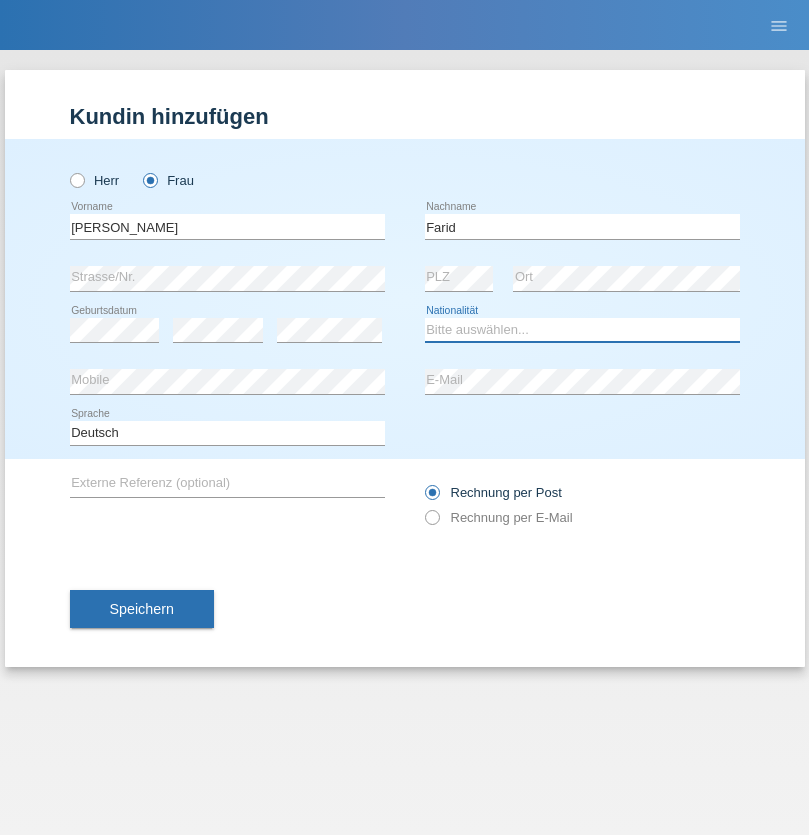 select on "CH" 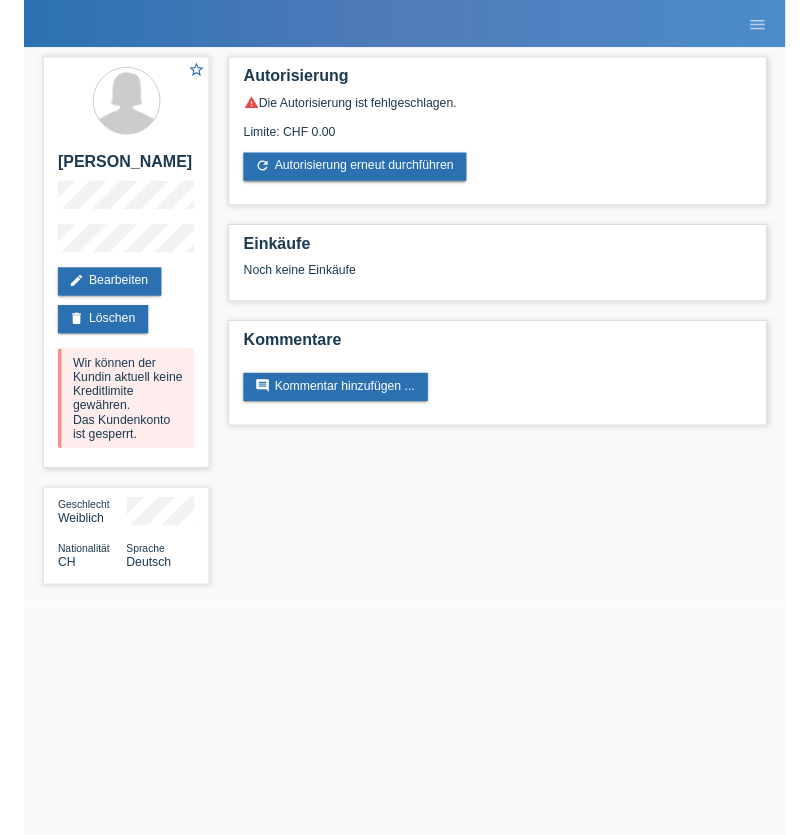 scroll, scrollTop: 0, scrollLeft: 0, axis: both 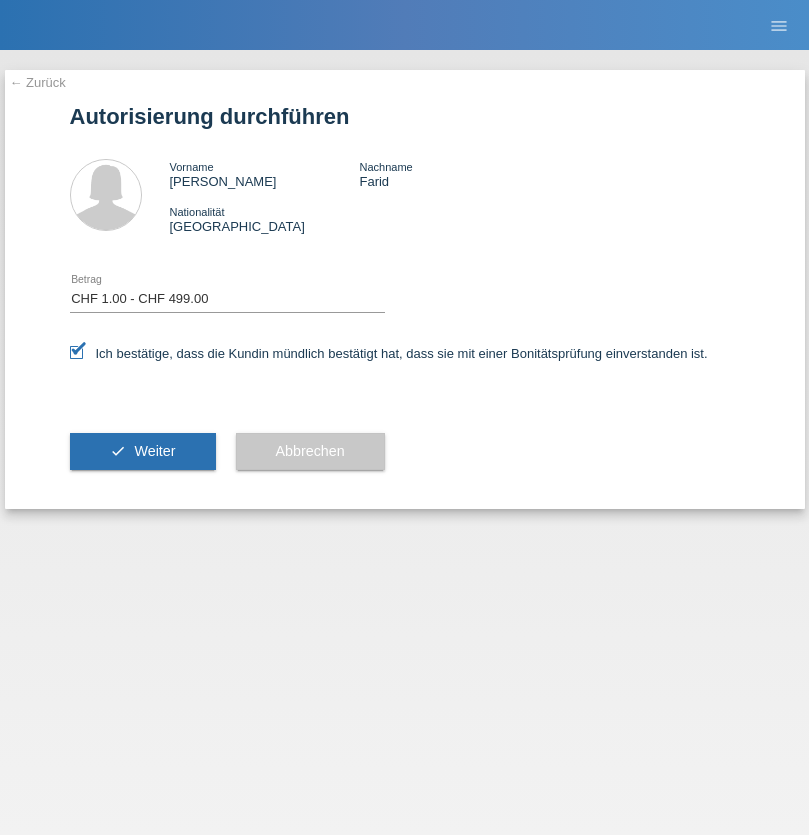 select on "1" 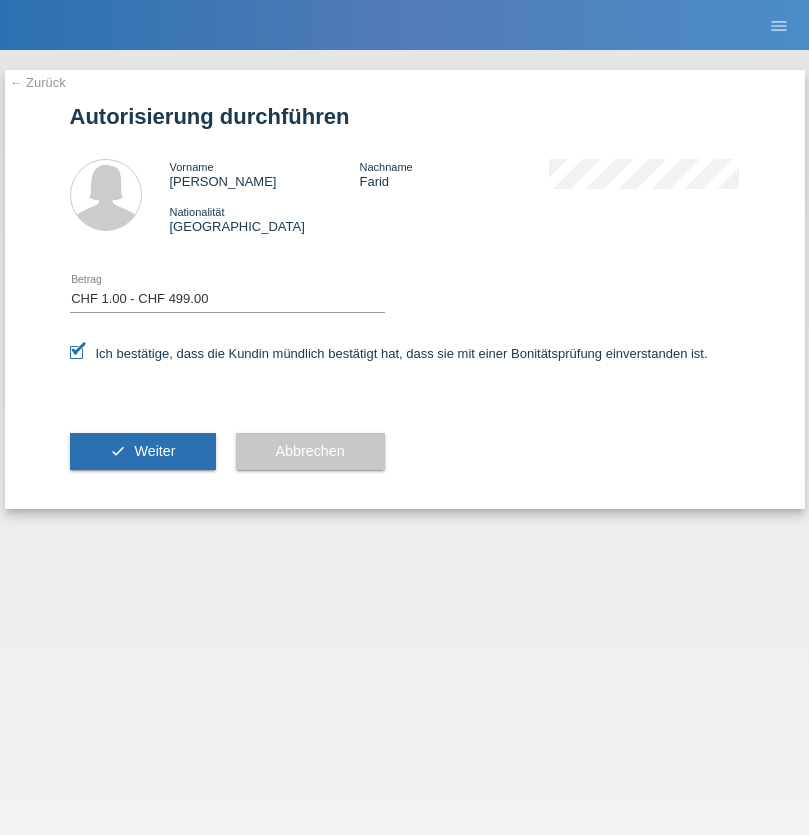 scroll, scrollTop: 0, scrollLeft: 0, axis: both 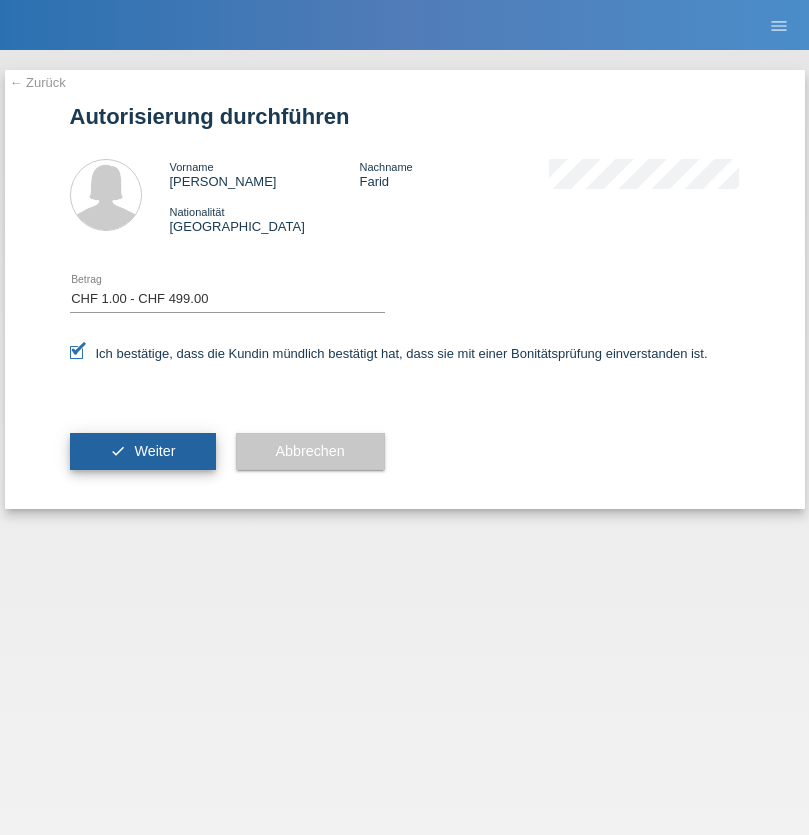 click on "Weiter" at bounding box center (154, 451) 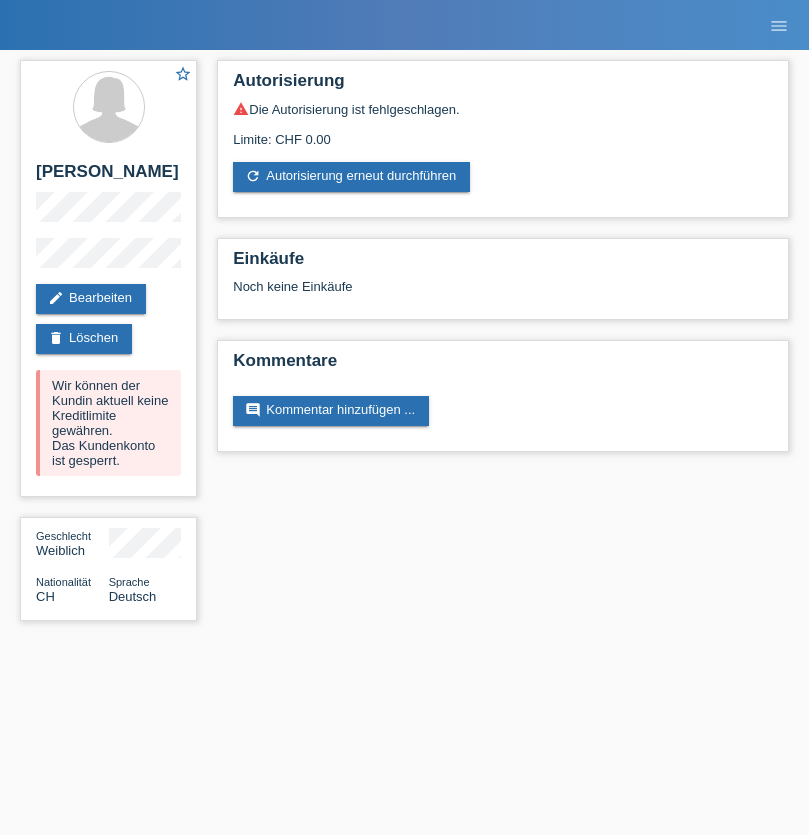scroll, scrollTop: 0, scrollLeft: 0, axis: both 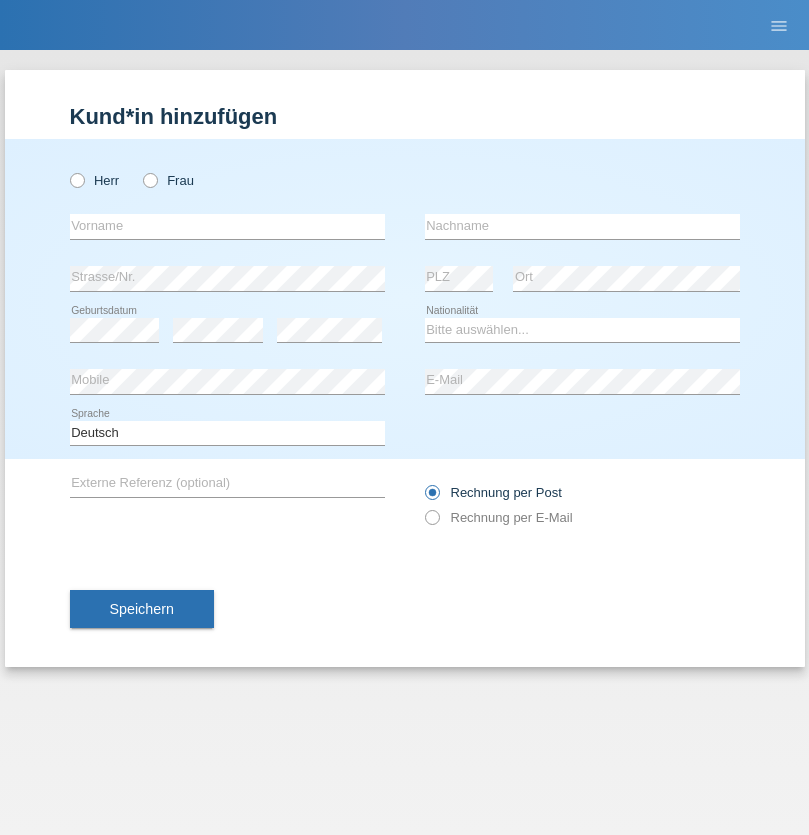 radio on "true" 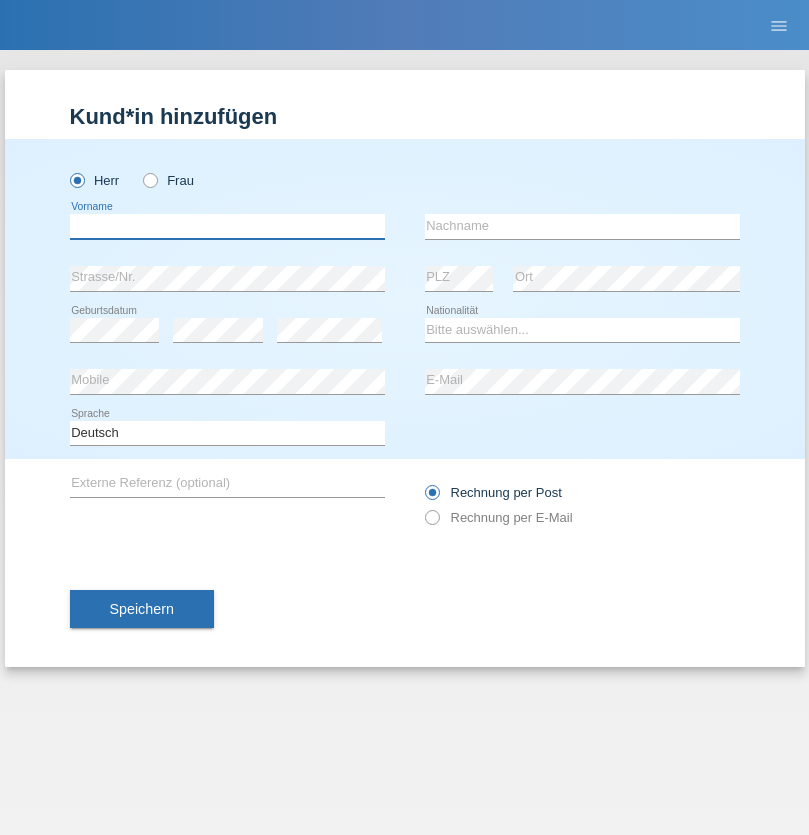 click at bounding box center [227, 226] 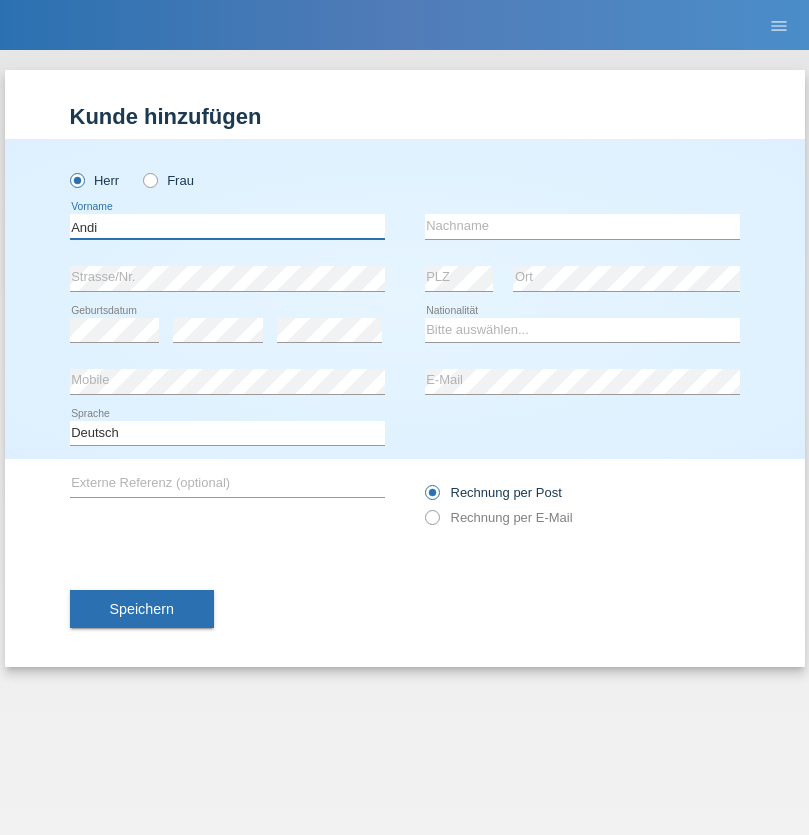 type on "Andi" 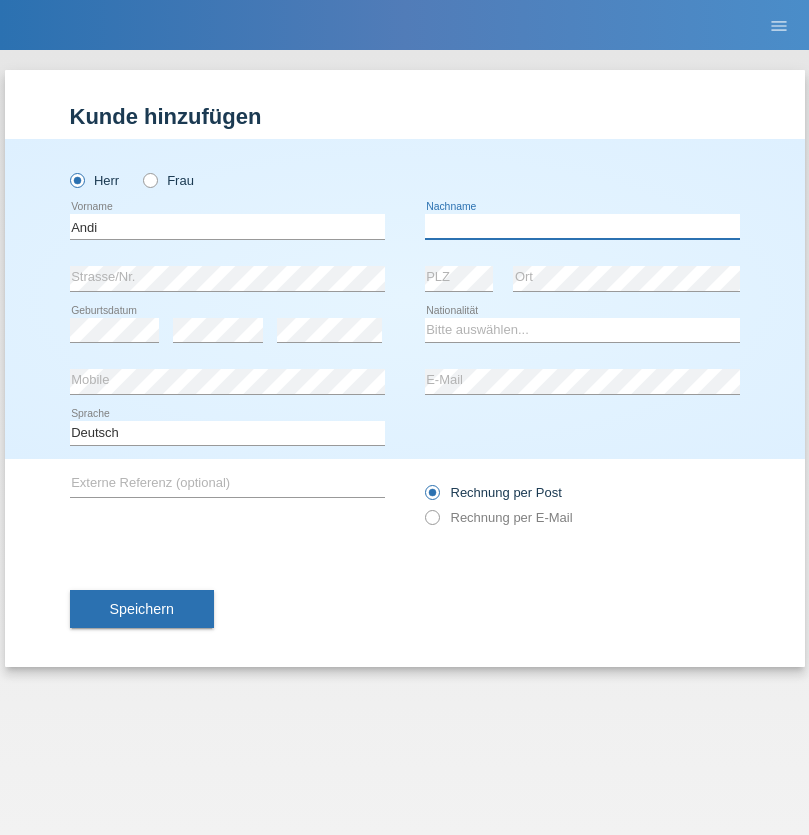 click at bounding box center [582, 226] 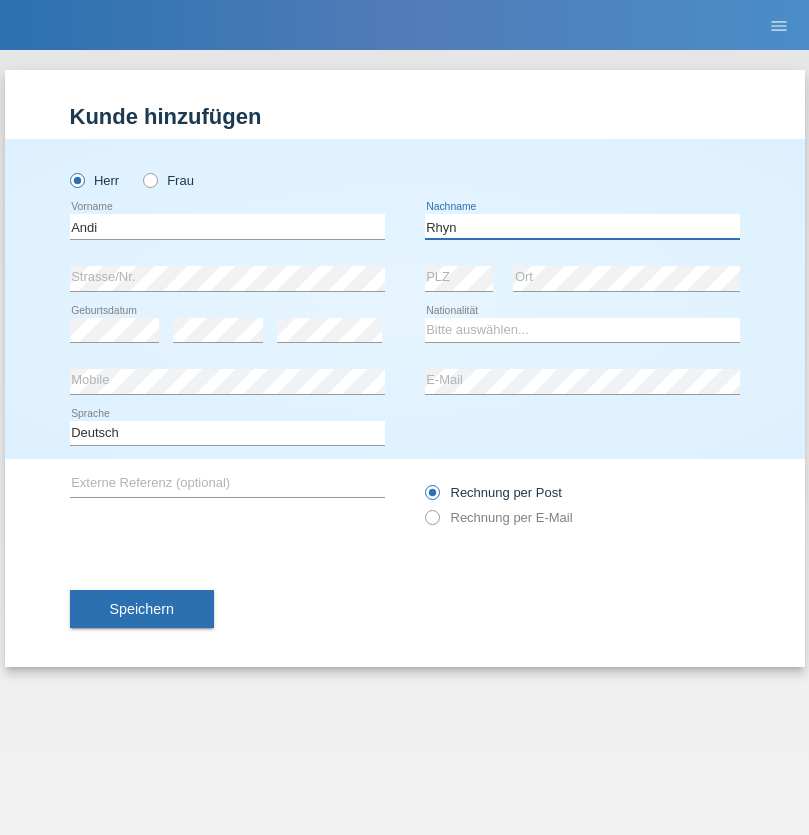 type on "Rhyn" 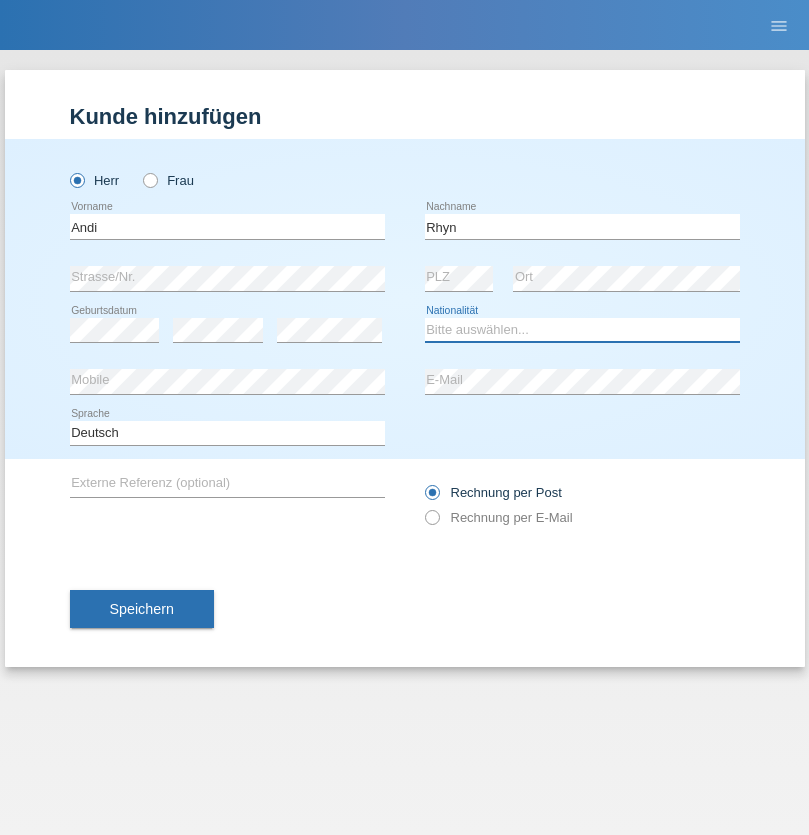 select on "CH" 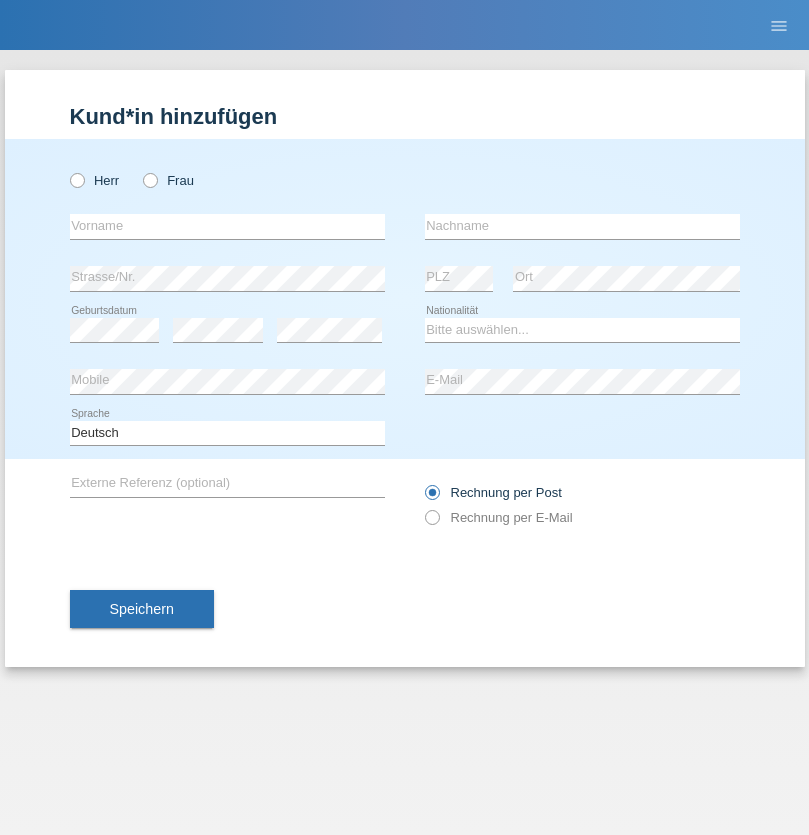 scroll, scrollTop: 0, scrollLeft: 0, axis: both 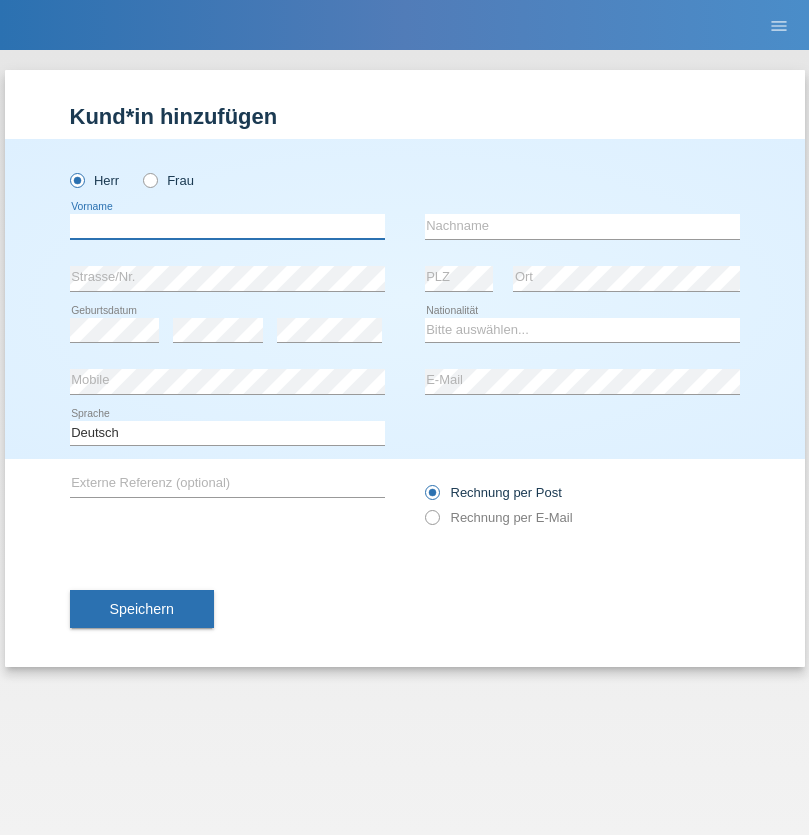 click at bounding box center (227, 226) 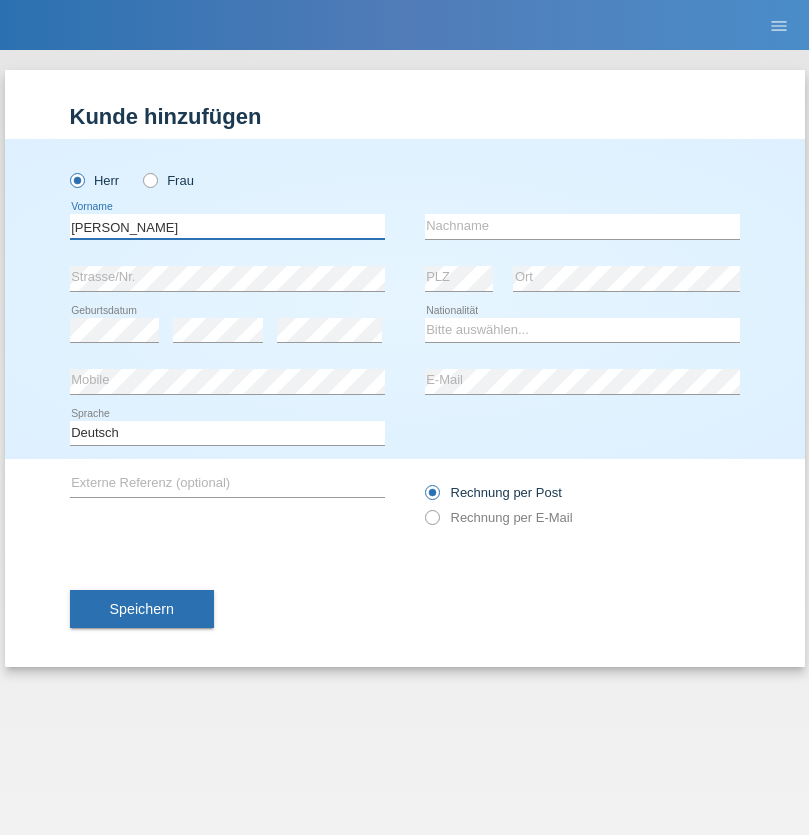 type on "Miroslav" 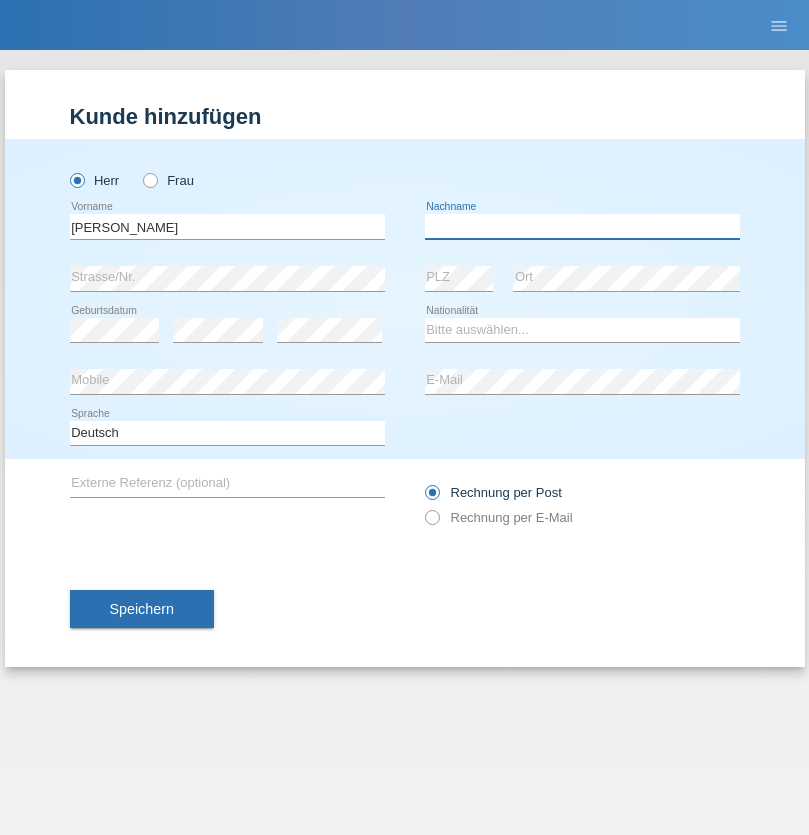 click at bounding box center [582, 226] 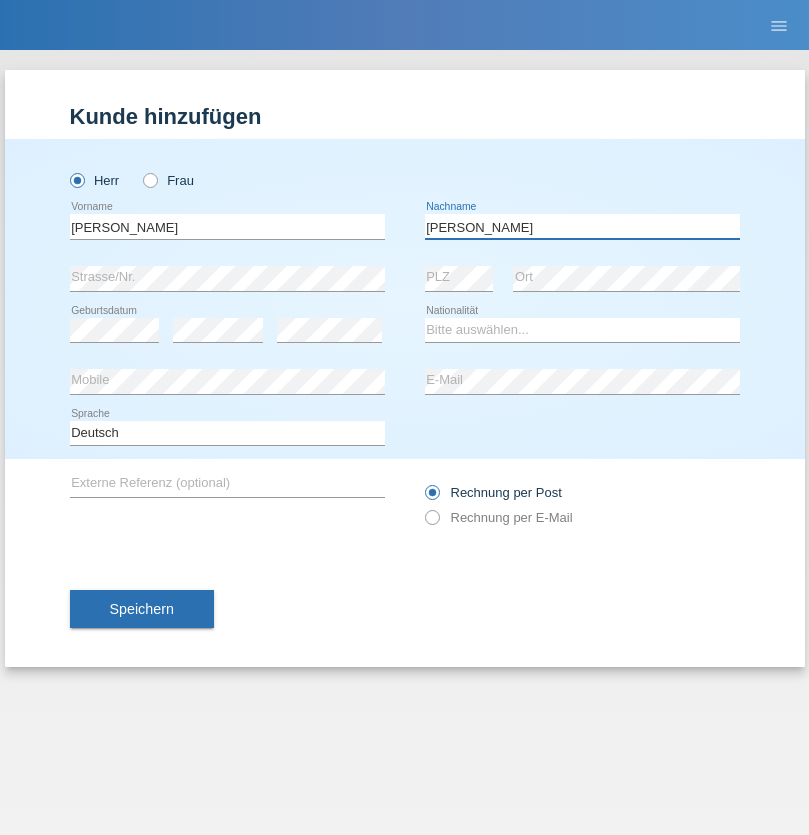 type on "Yordanov" 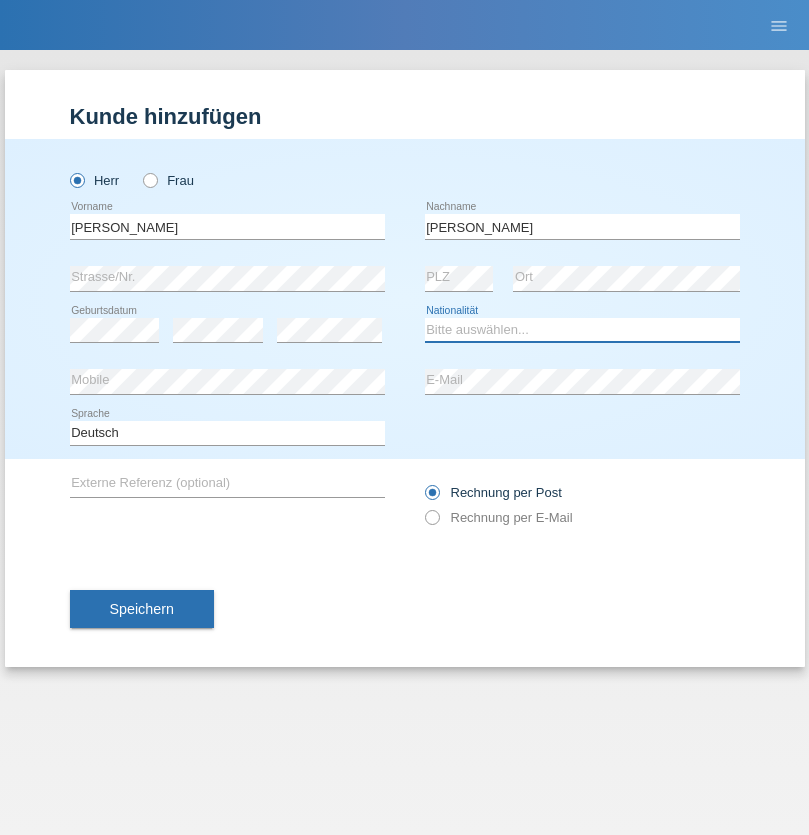 select on "BG" 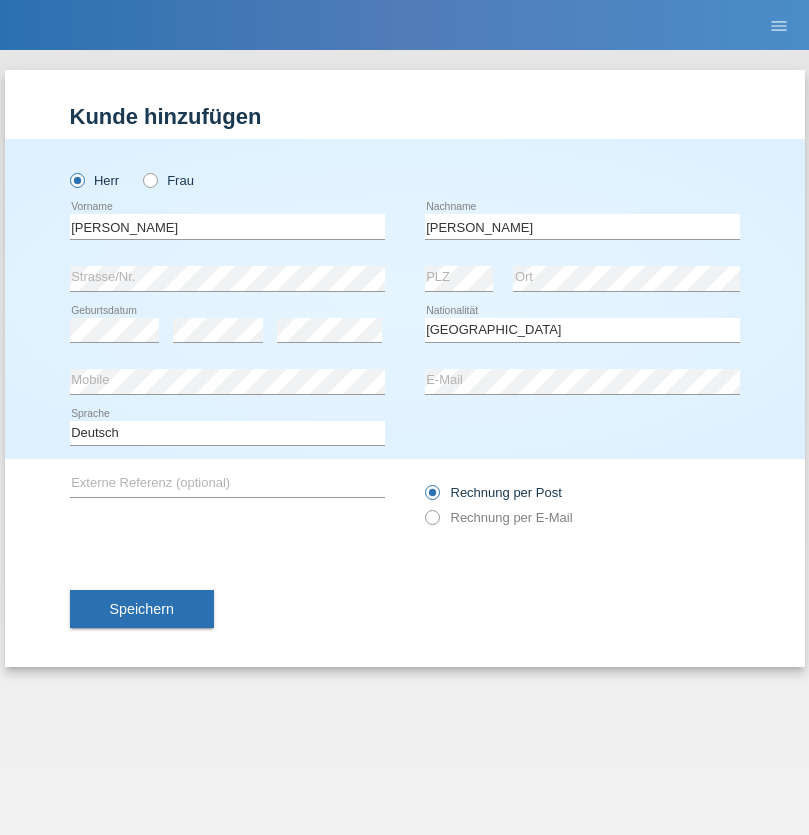 select on "C" 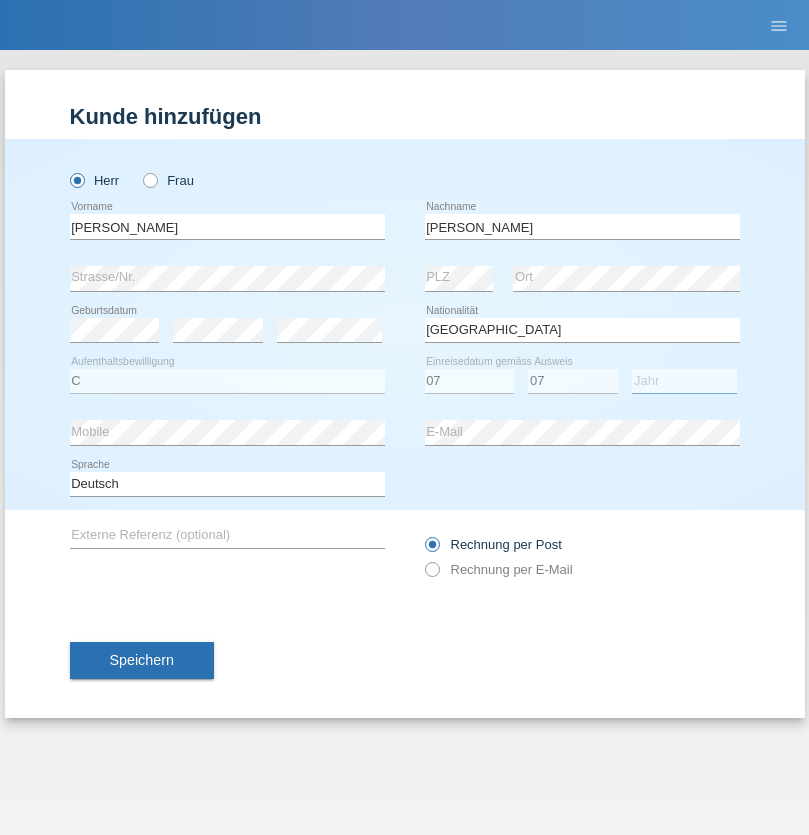 select on "2021" 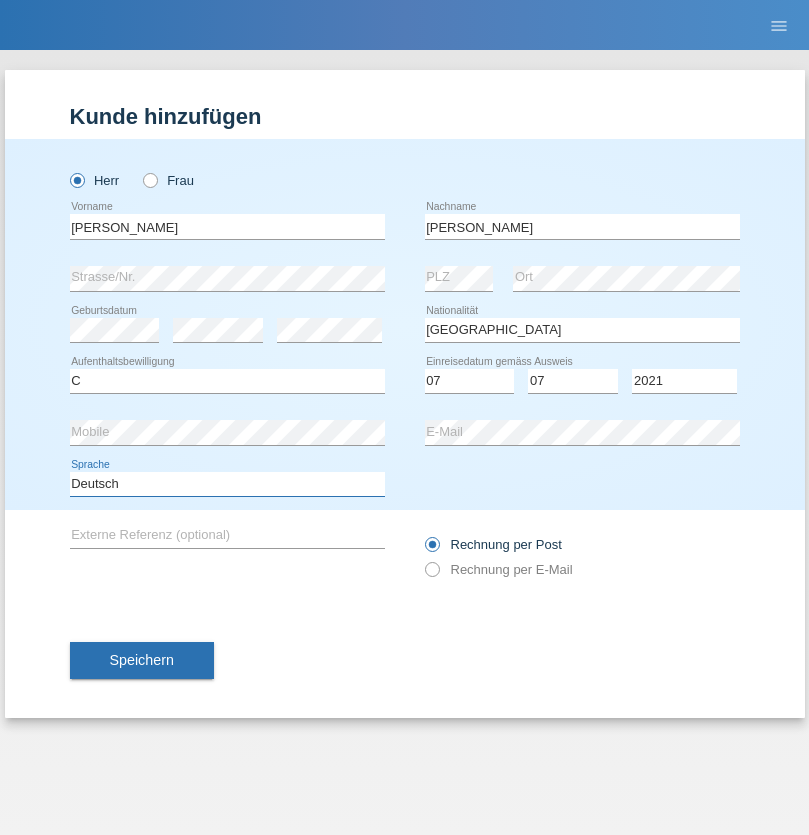 select on "en" 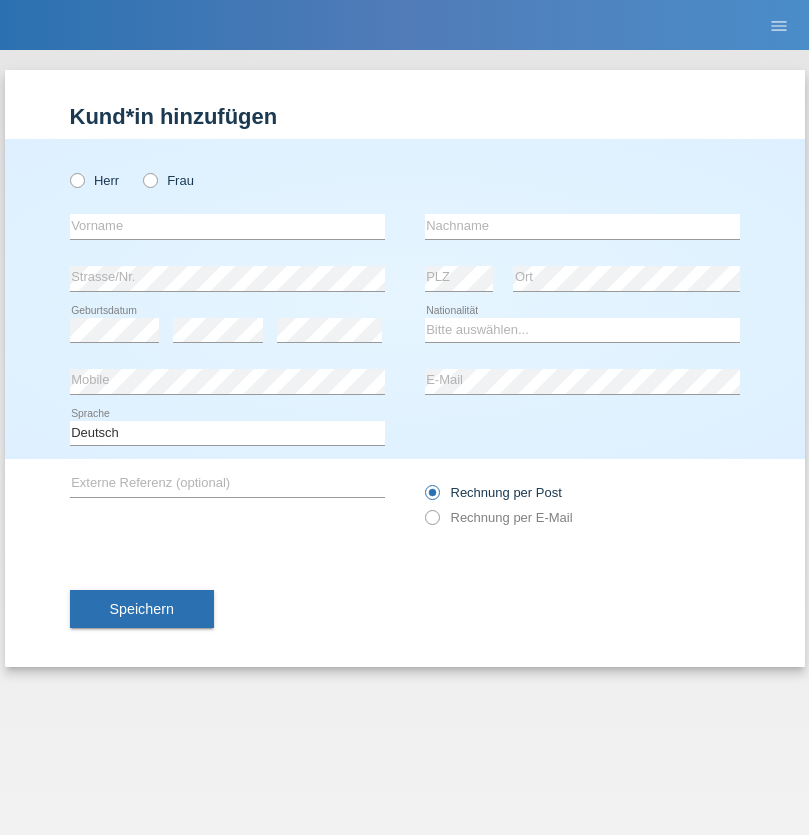 scroll, scrollTop: 0, scrollLeft: 0, axis: both 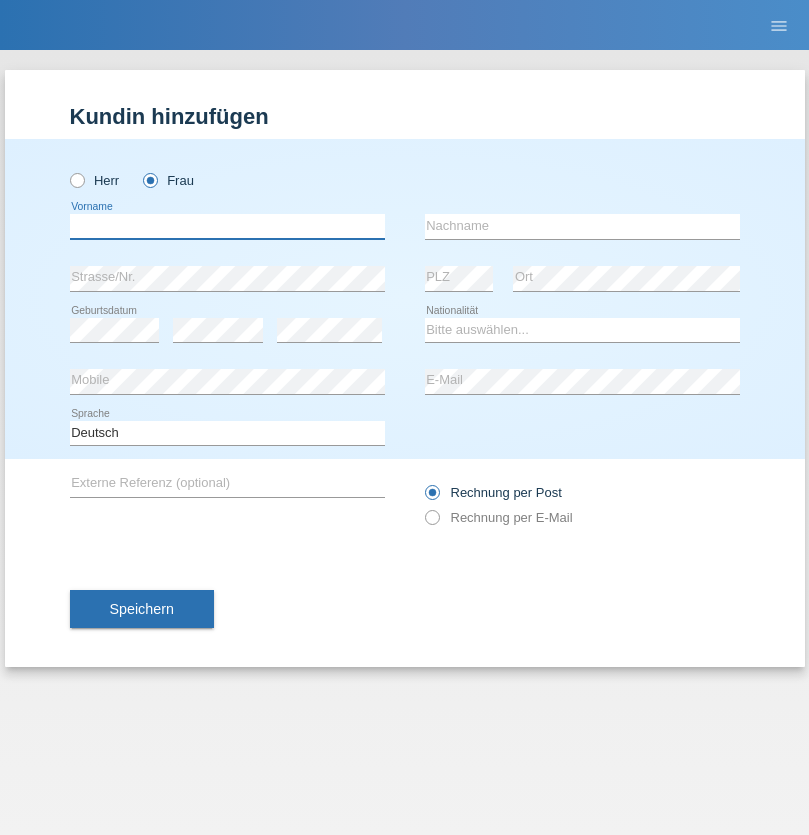 click at bounding box center (227, 226) 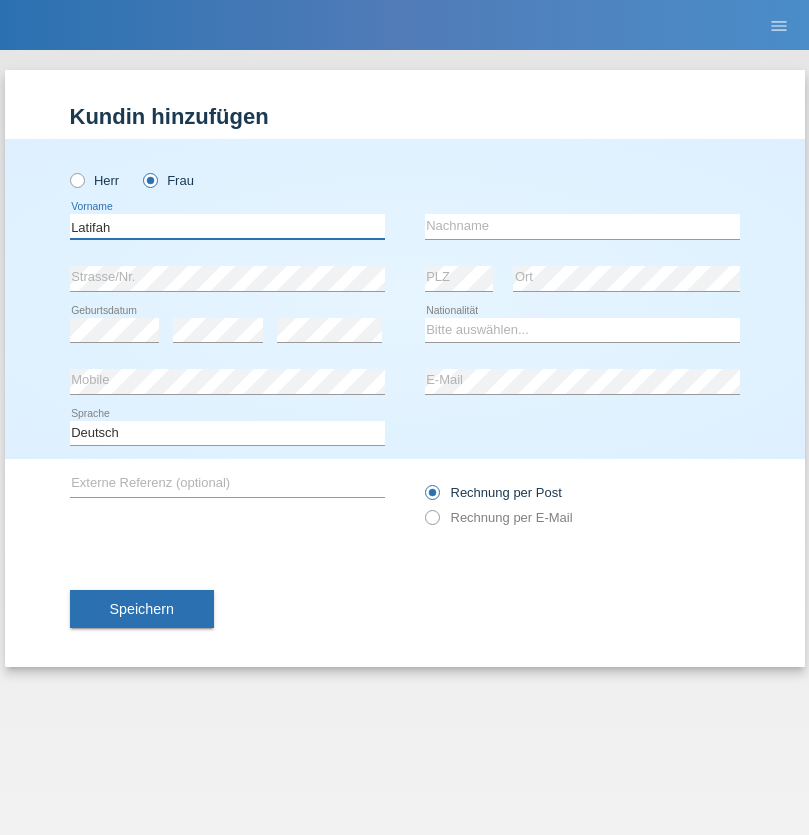 type on "Latifah" 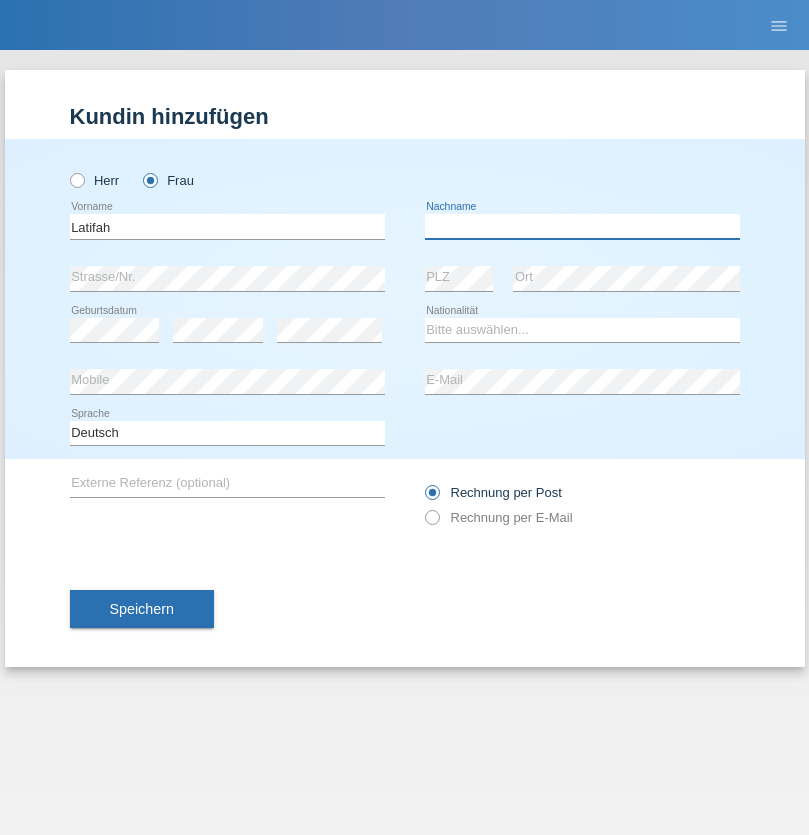 click at bounding box center [582, 226] 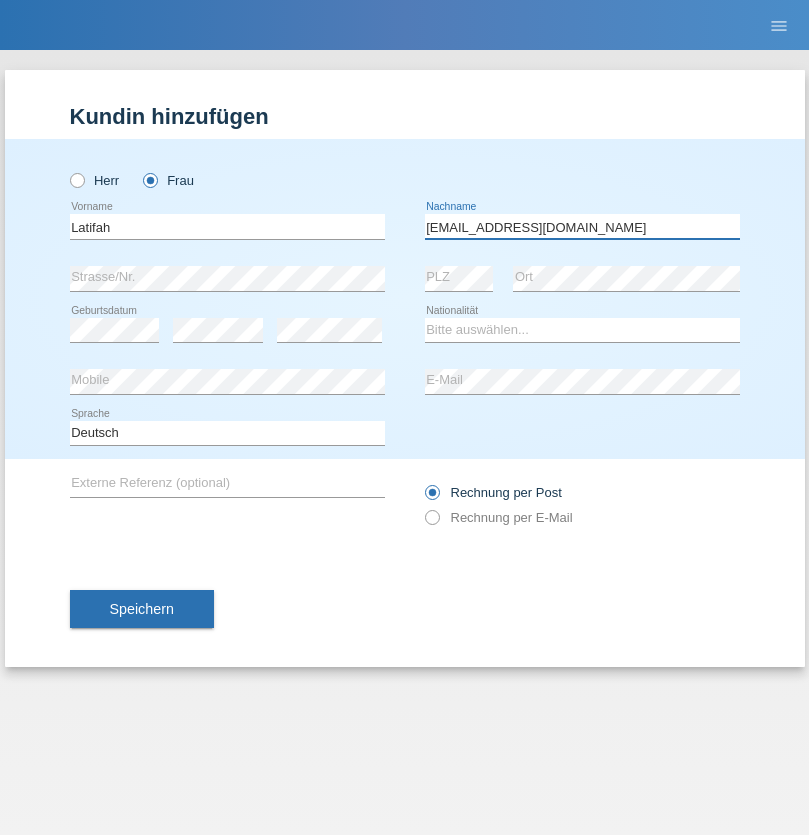 type on "[EMAIL_ADDRESS][DOMAIN_NAME]" 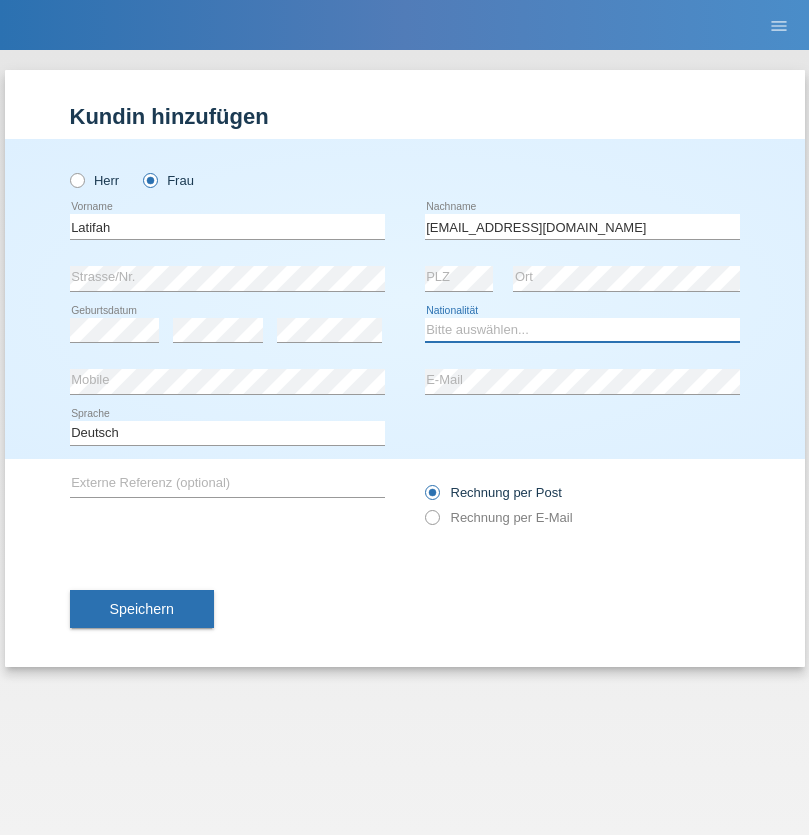 select on "TR" 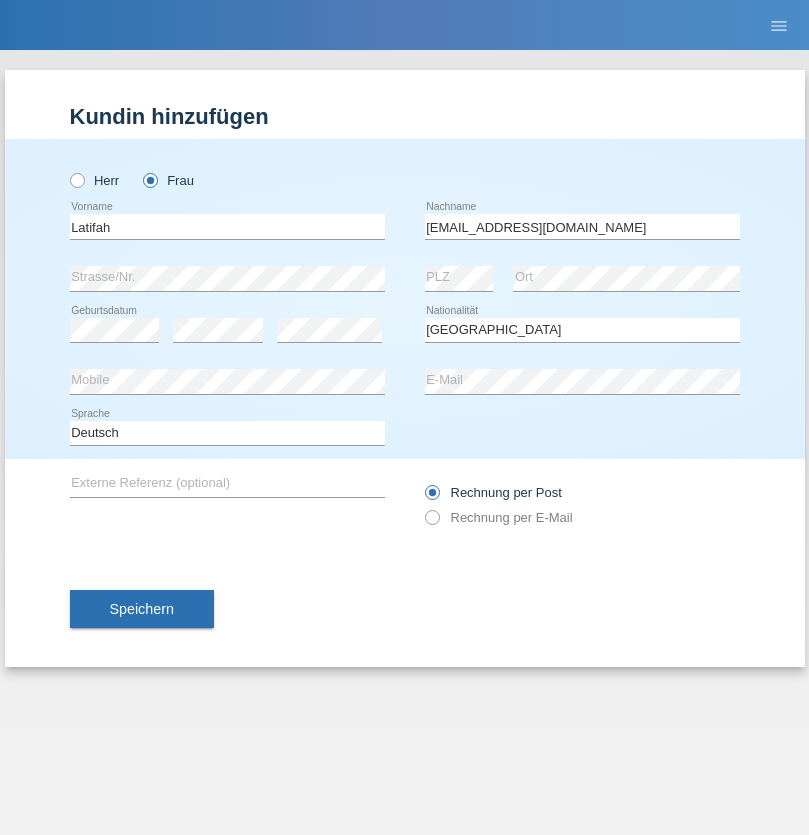 select on "C" 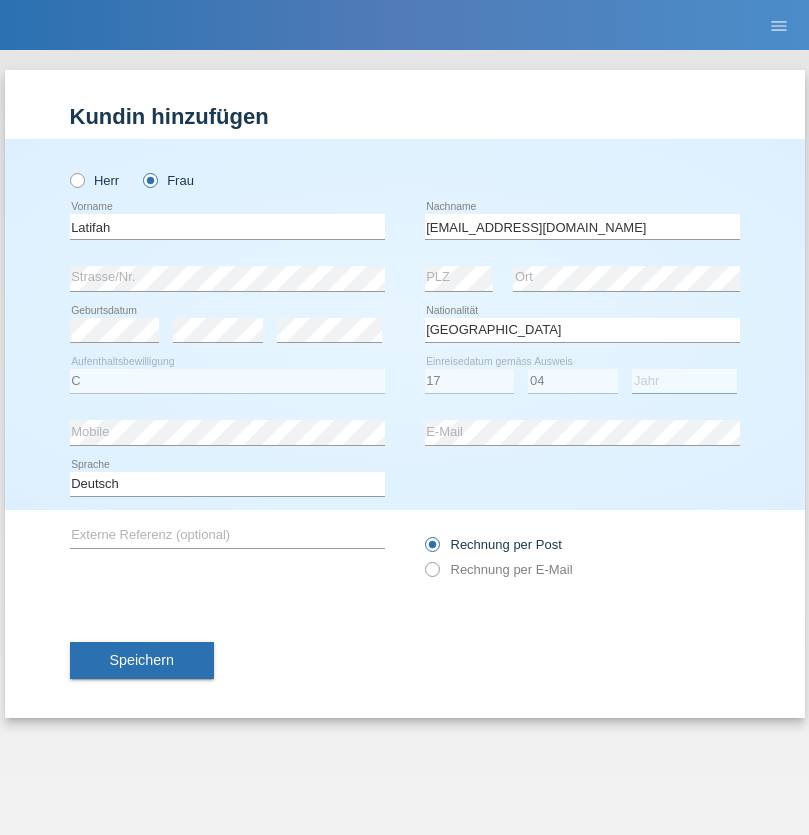 select on "2008" 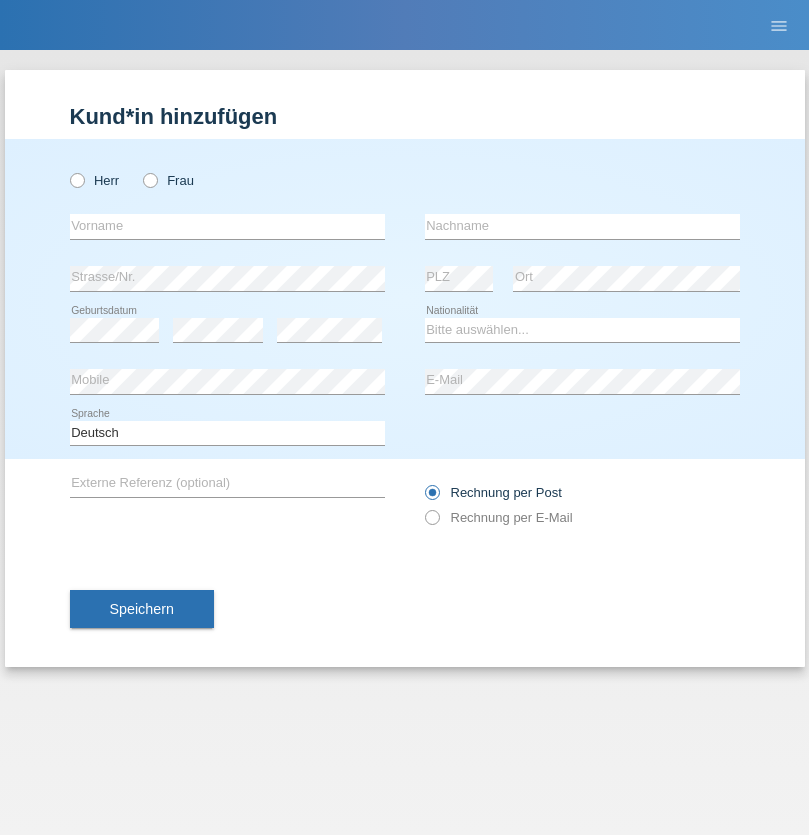 scroll, scrollTop: 0, scrollLeft: 0, axis: both 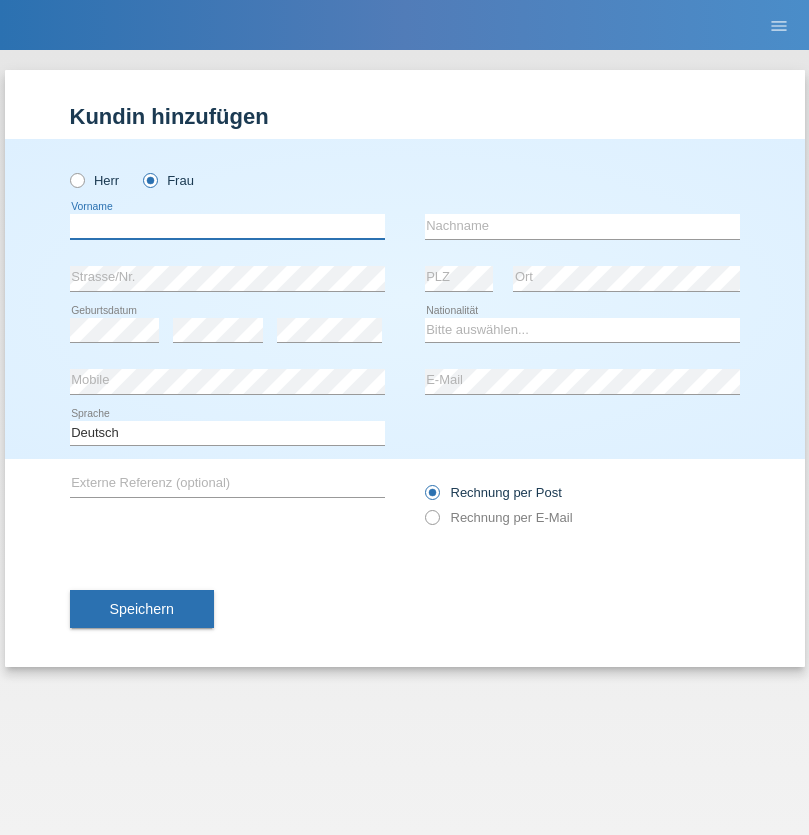 click at bounding box center [227, 226] 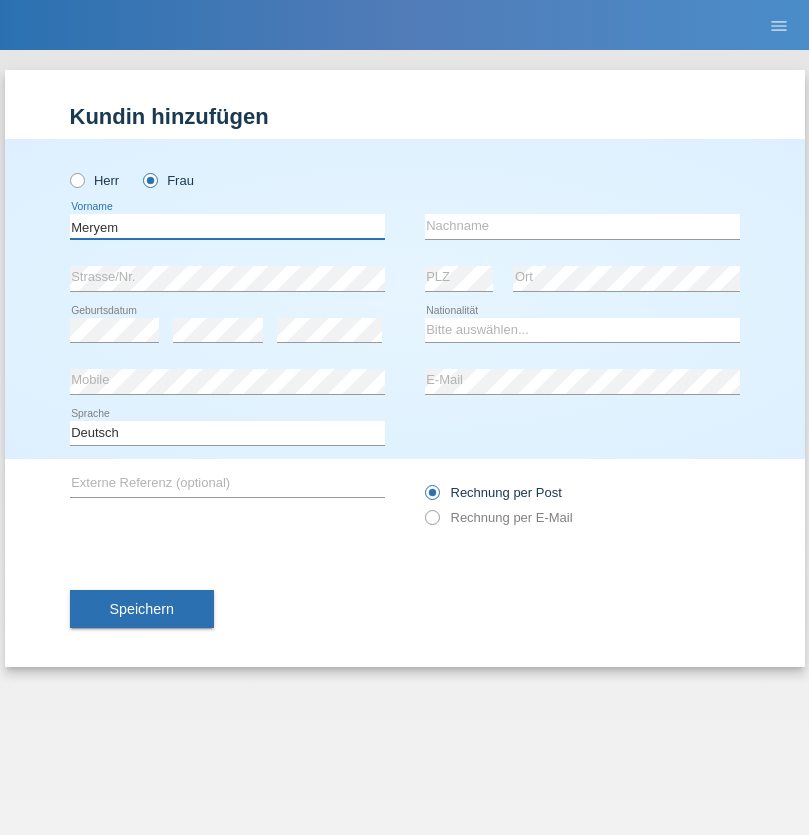 type on "Meryem" 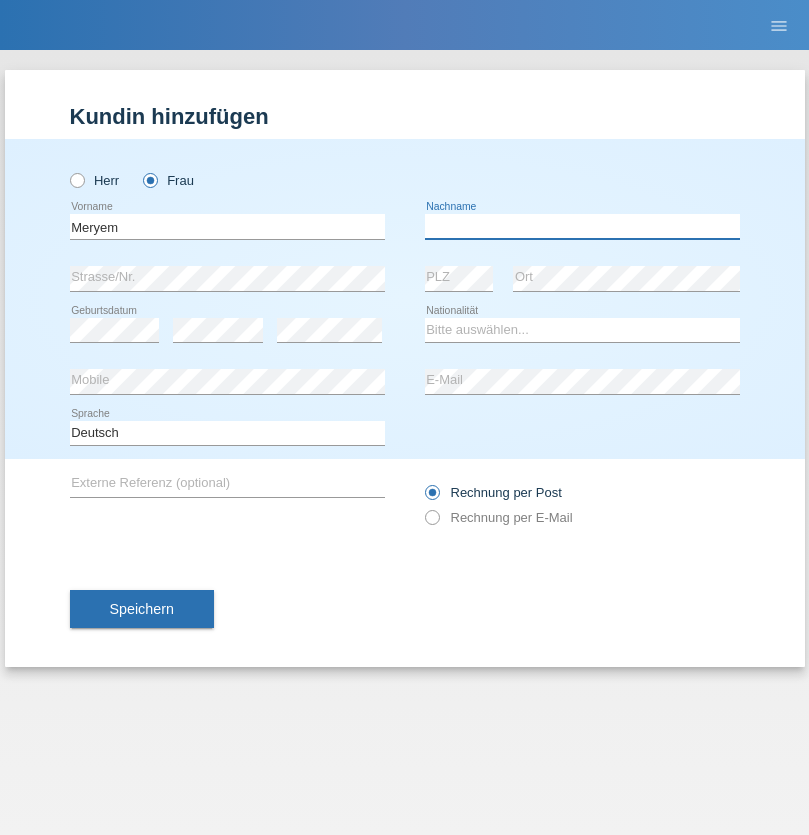 click at bounding box center [582, 226] 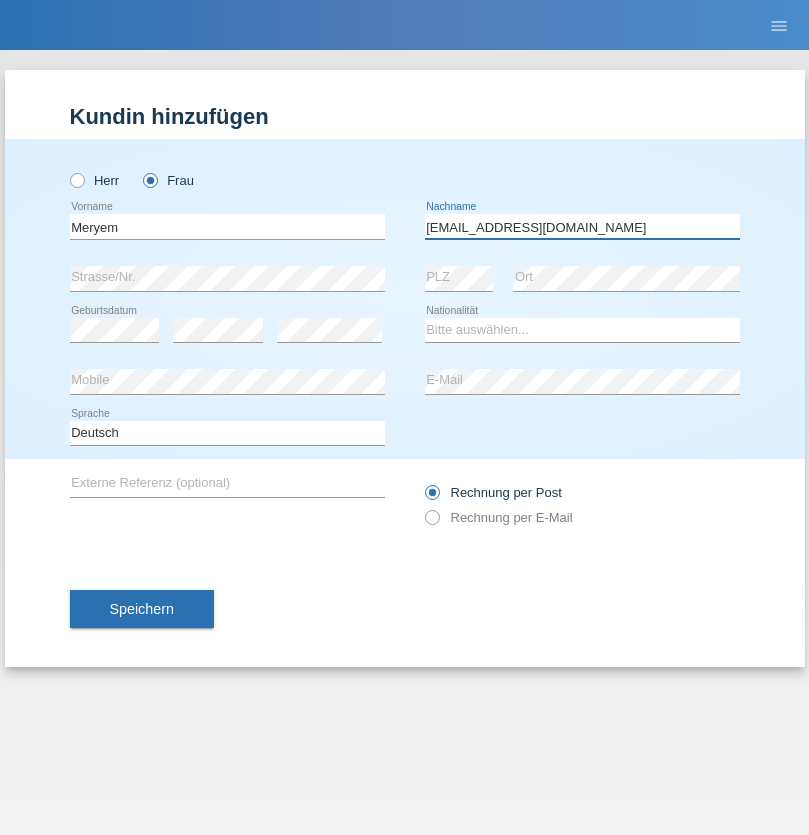 type on "meryemy@hotmail.com" 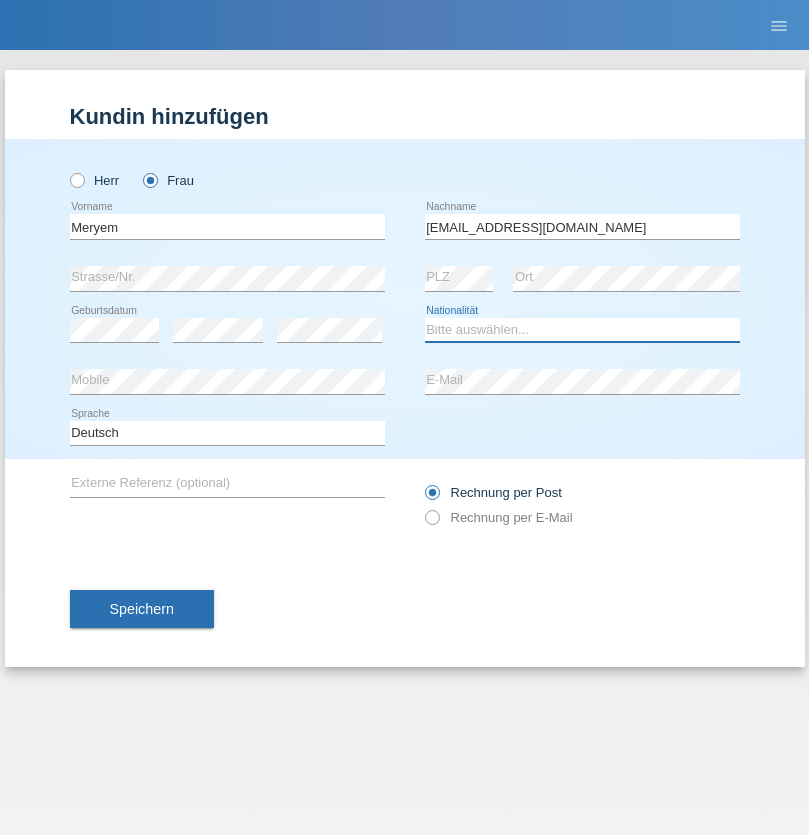 select on "TR" 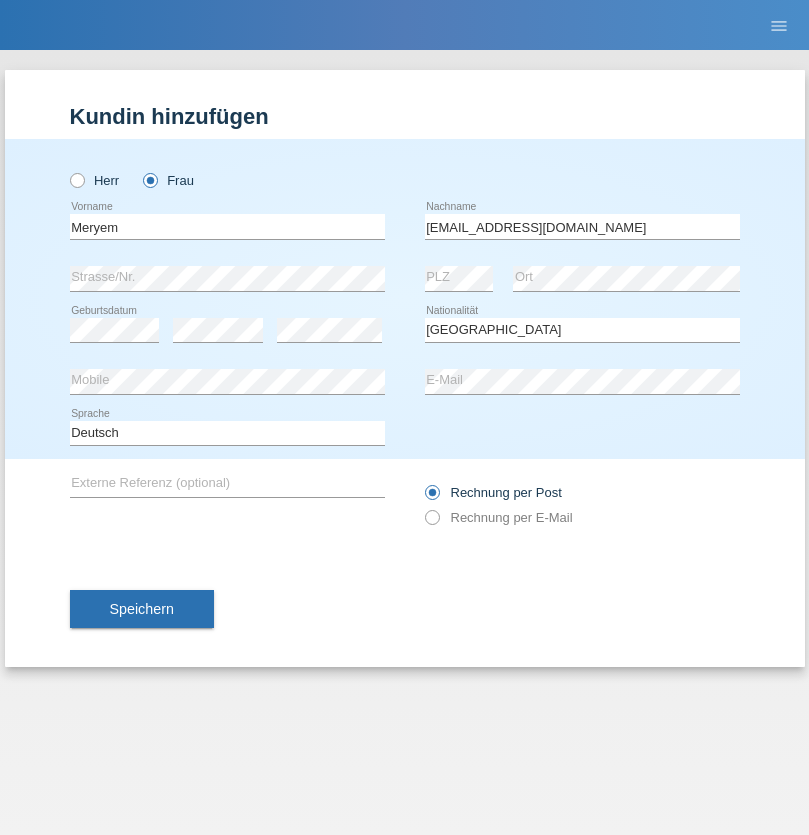 select on "C" 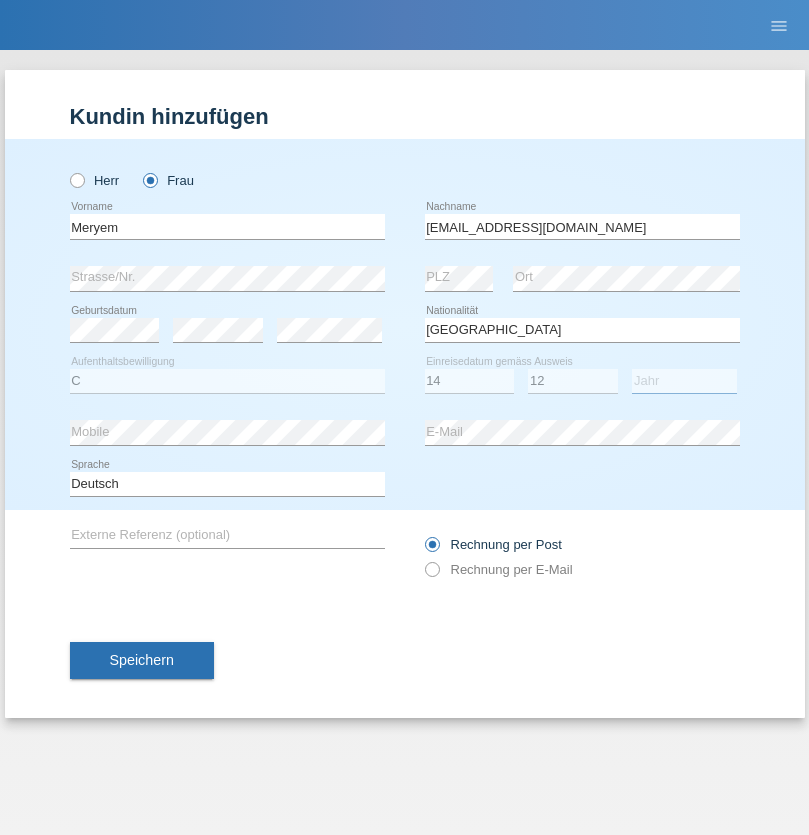 select on "1985" 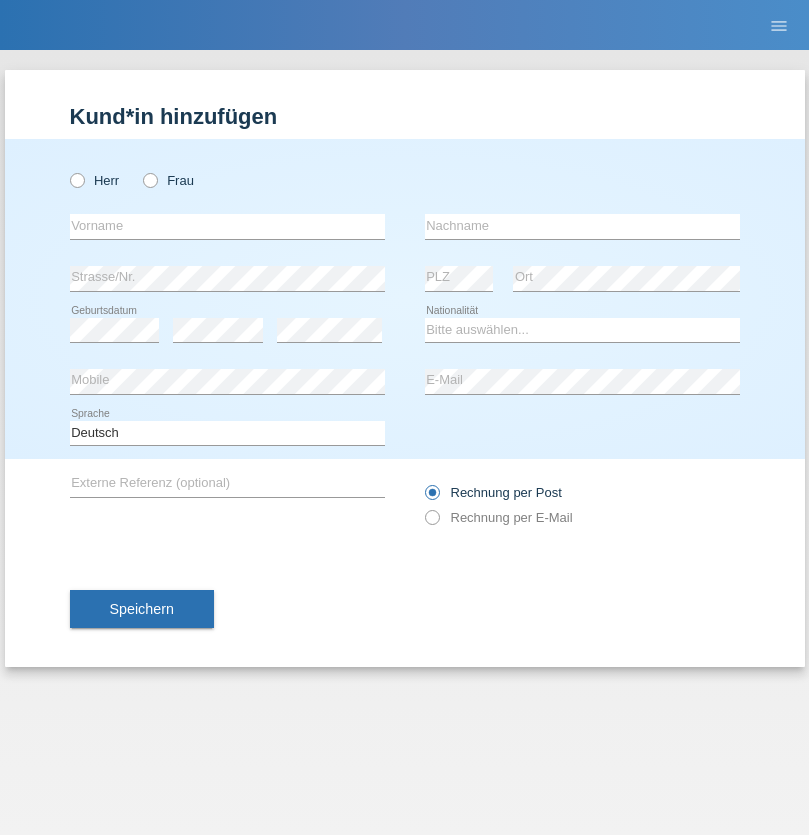 scroll, scrollTop: 0, scrollLeft: 0, axis: both 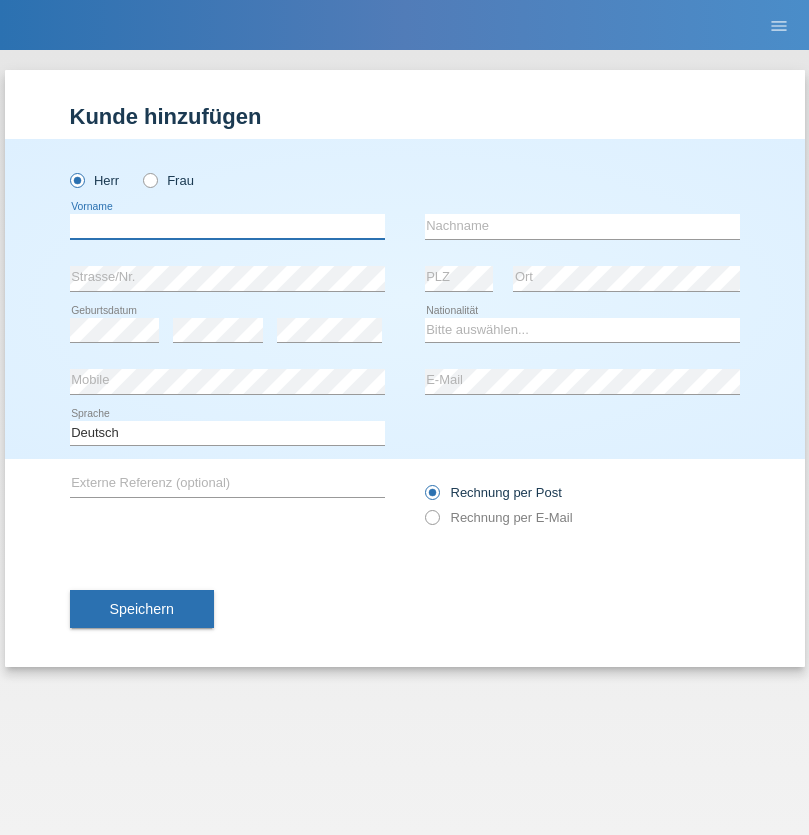 click at bounding box center (227, 226) 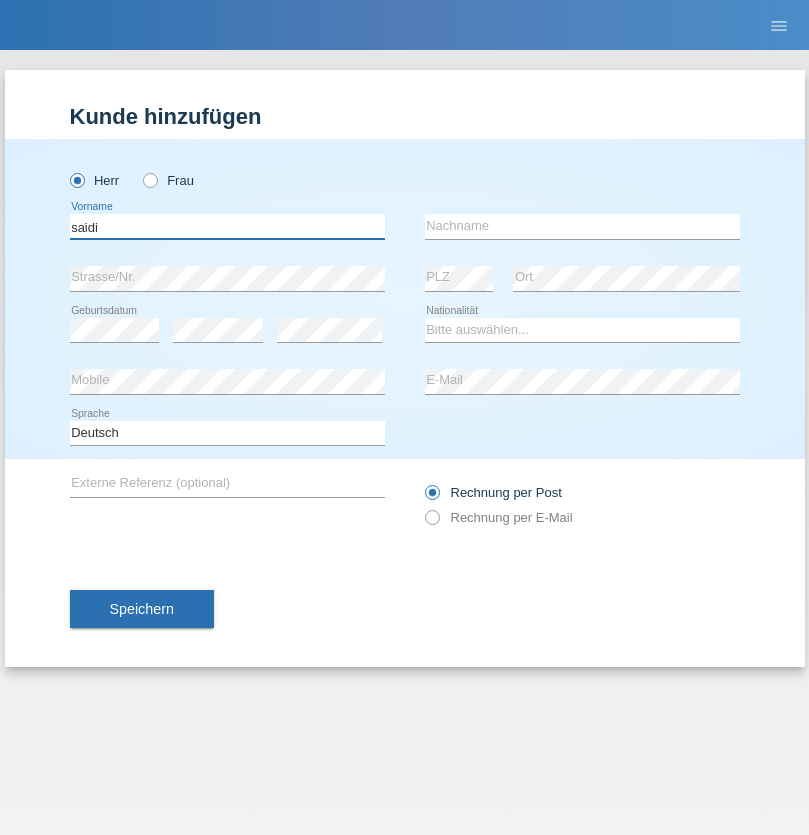 type on "saidi" 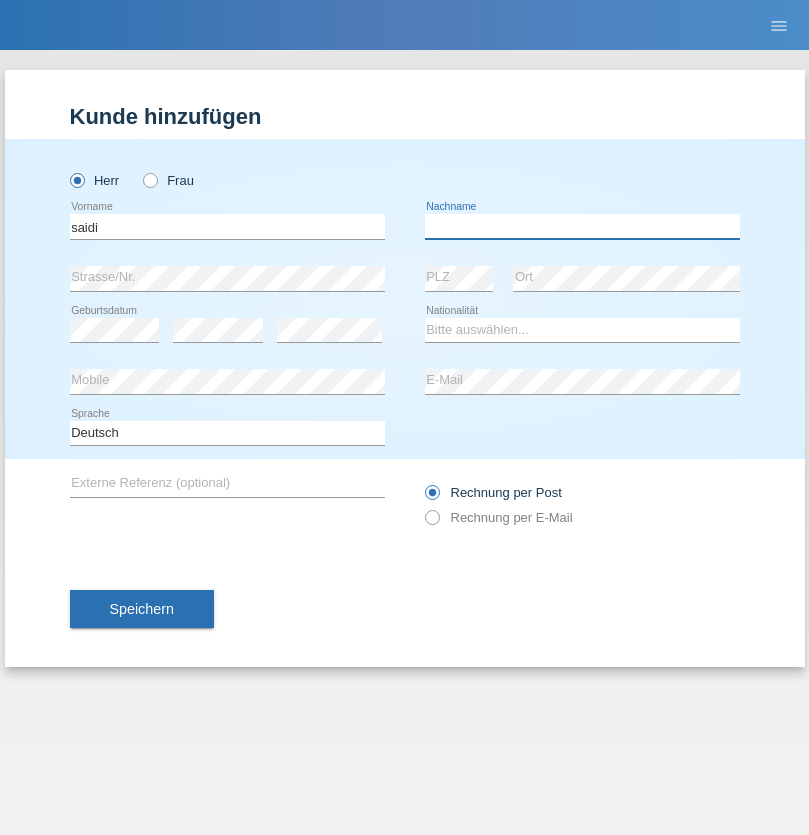 click at bounding box center (582, 226) 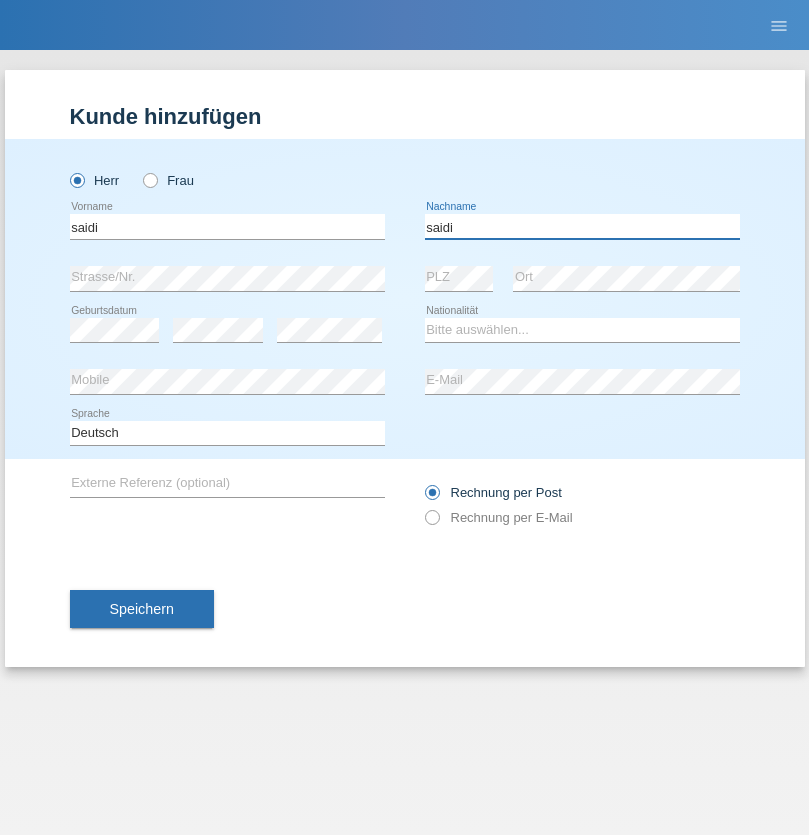 type on "saidi" 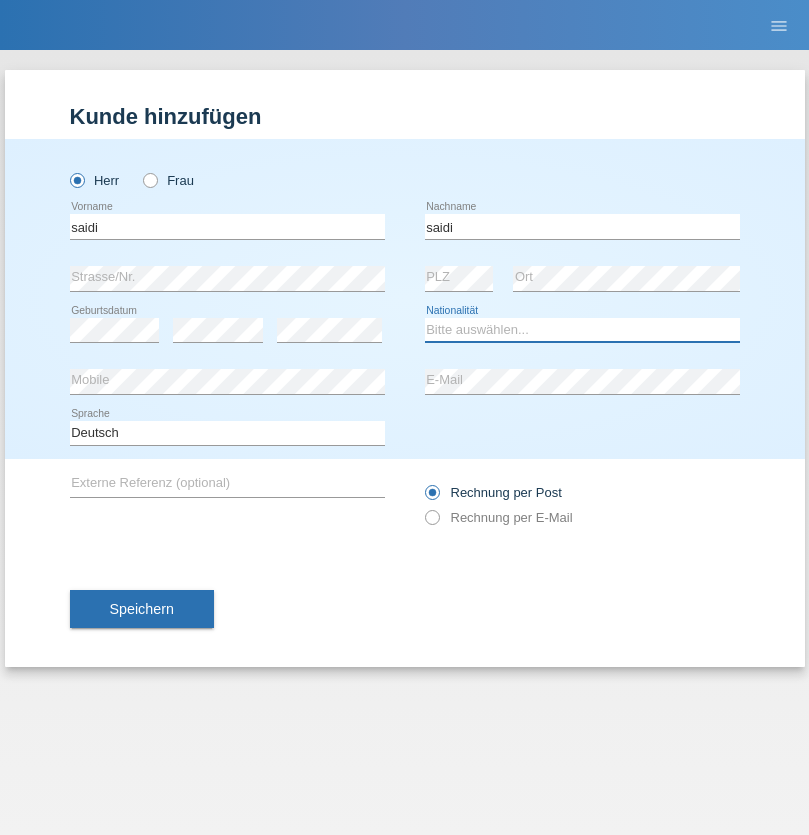 select on "MA" 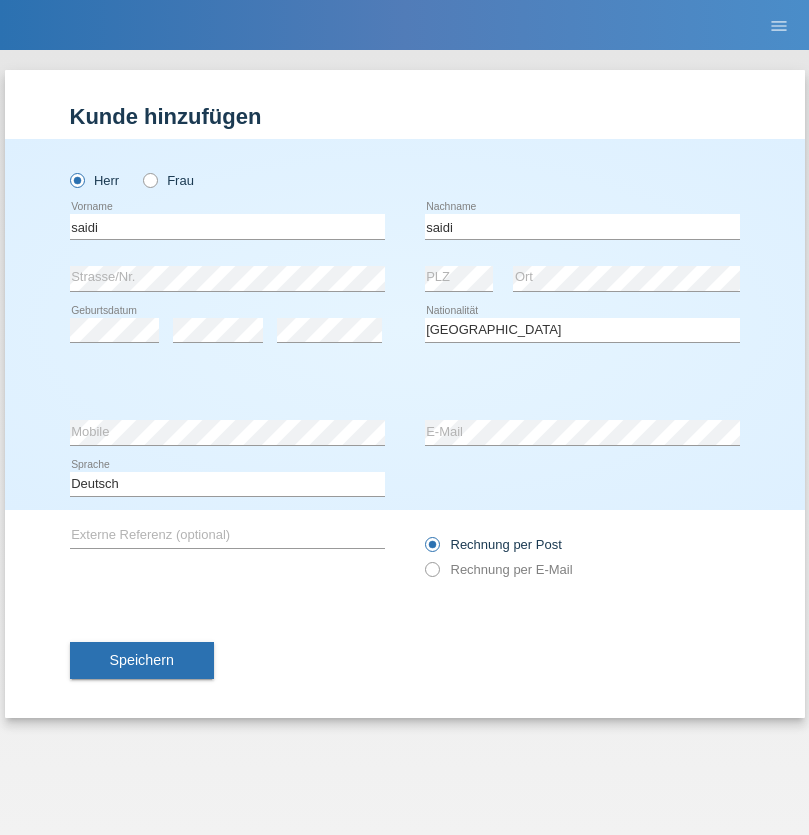 select on "C" 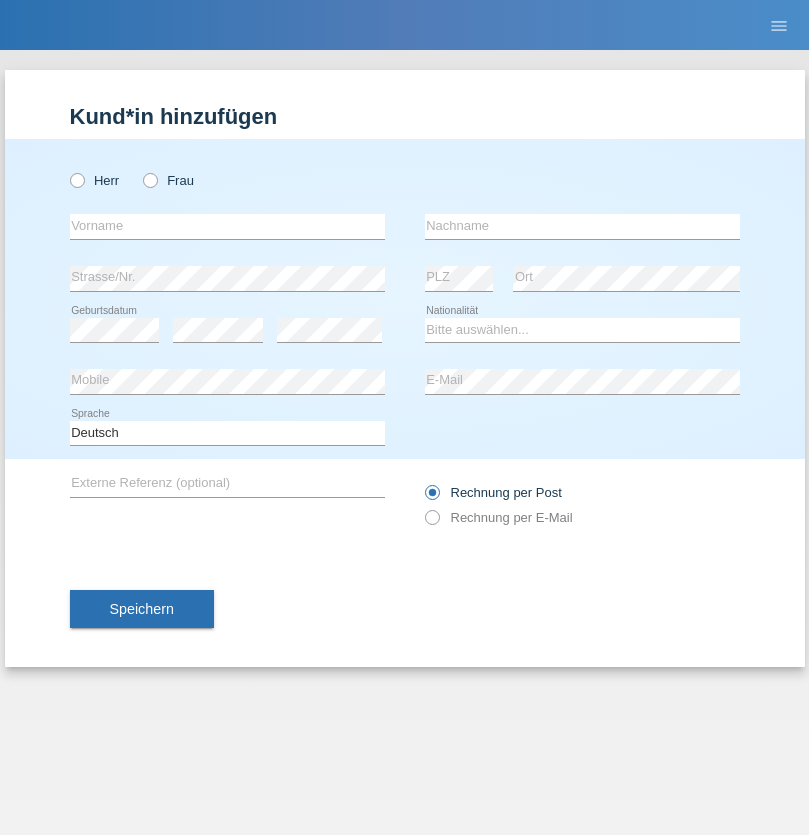 scroll, scrollTop: 0, scrollLeft: 0, axis: both 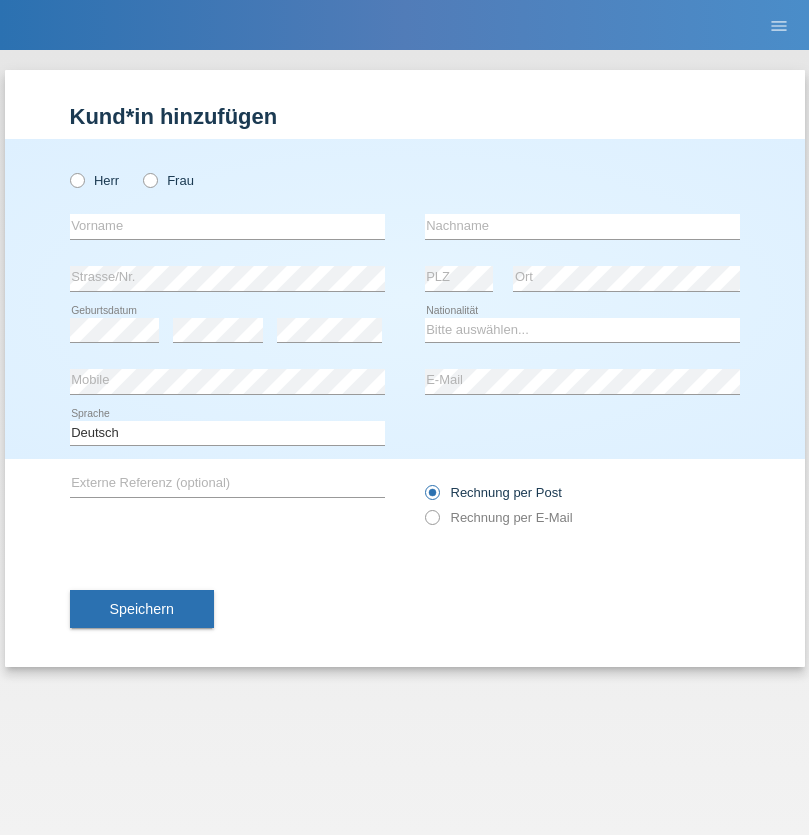 radio on "true" 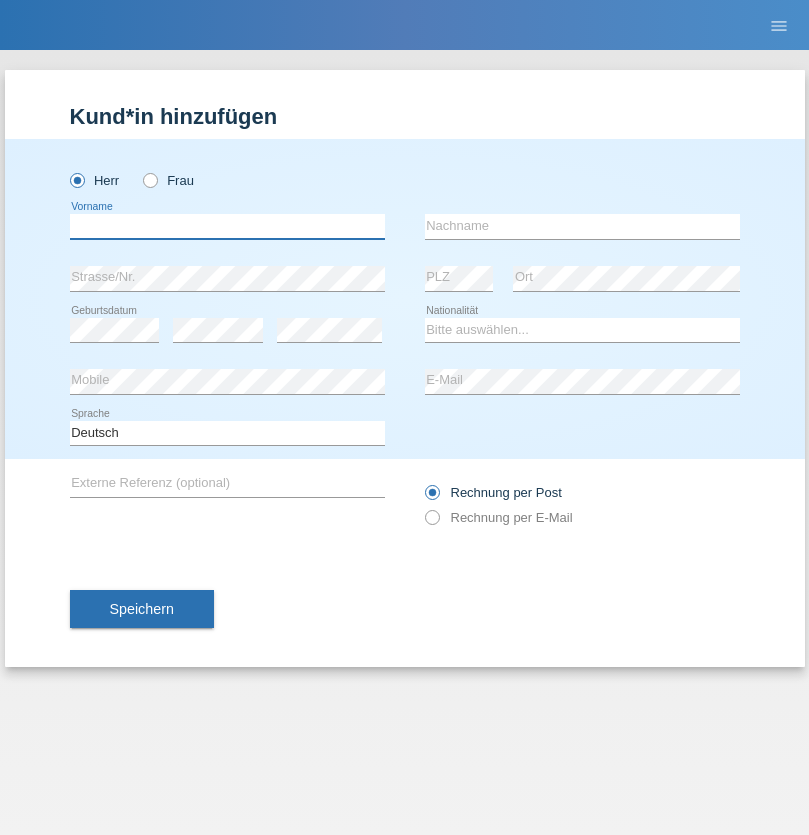 click at bounding box center (227, 226) 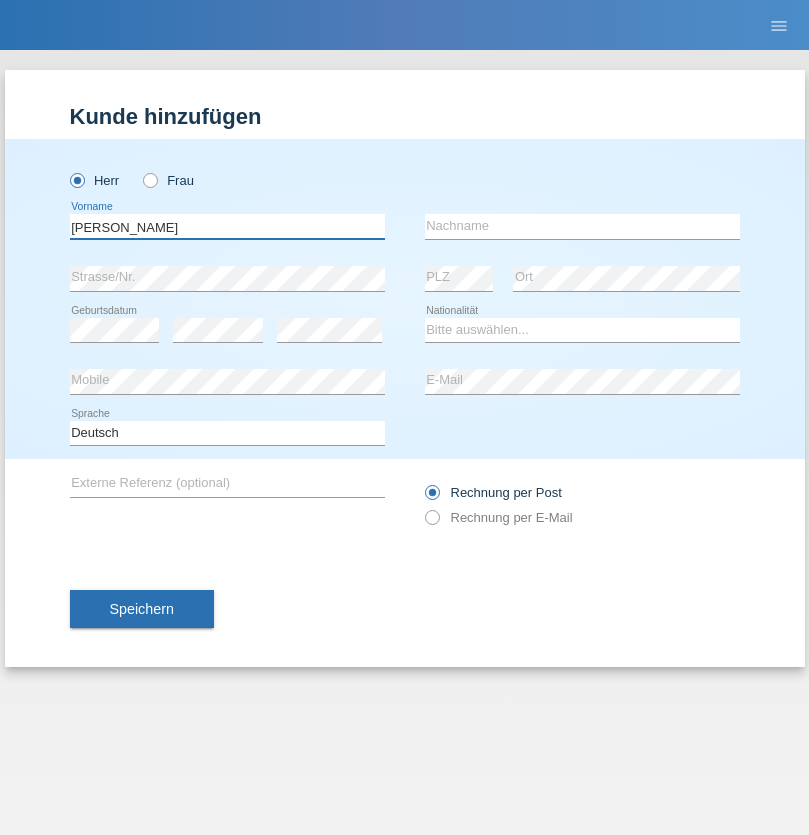 type on "[PERSON_NAME]" 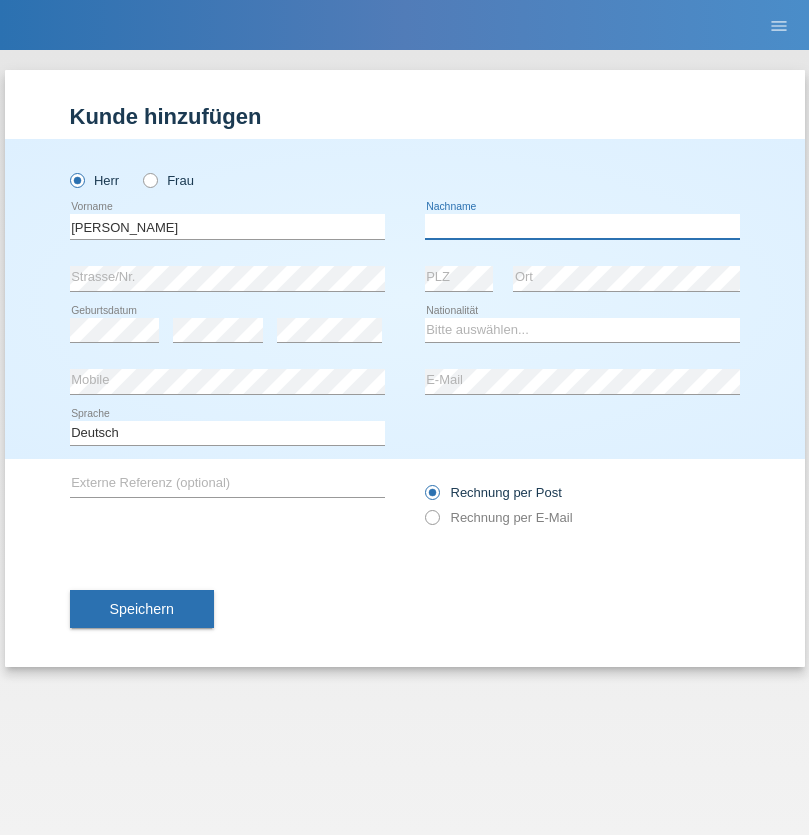 click at bounding box center (582, 226) 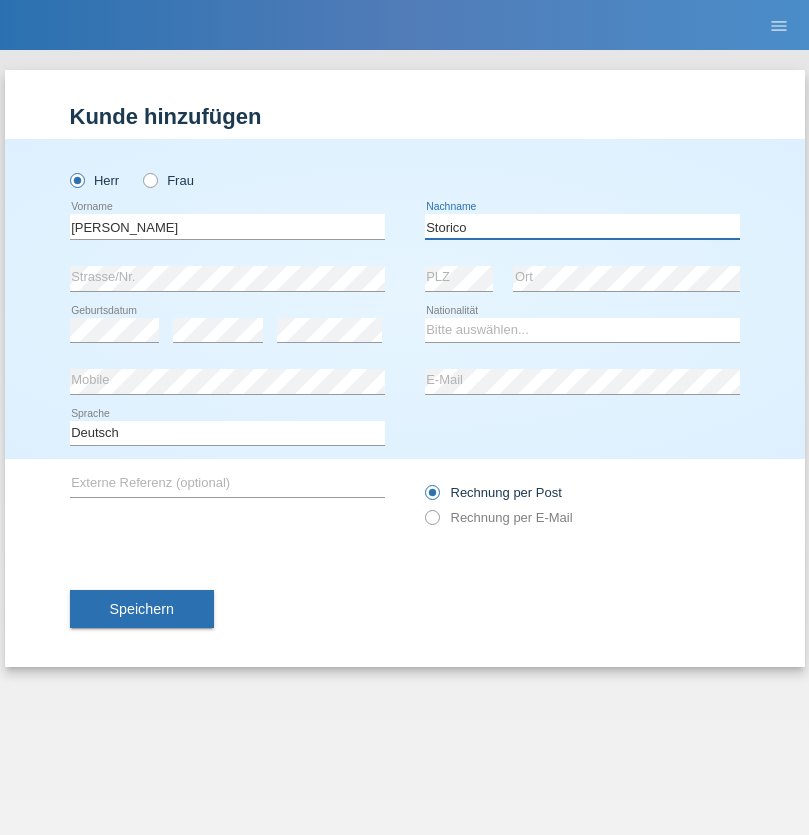 type on "Storico" 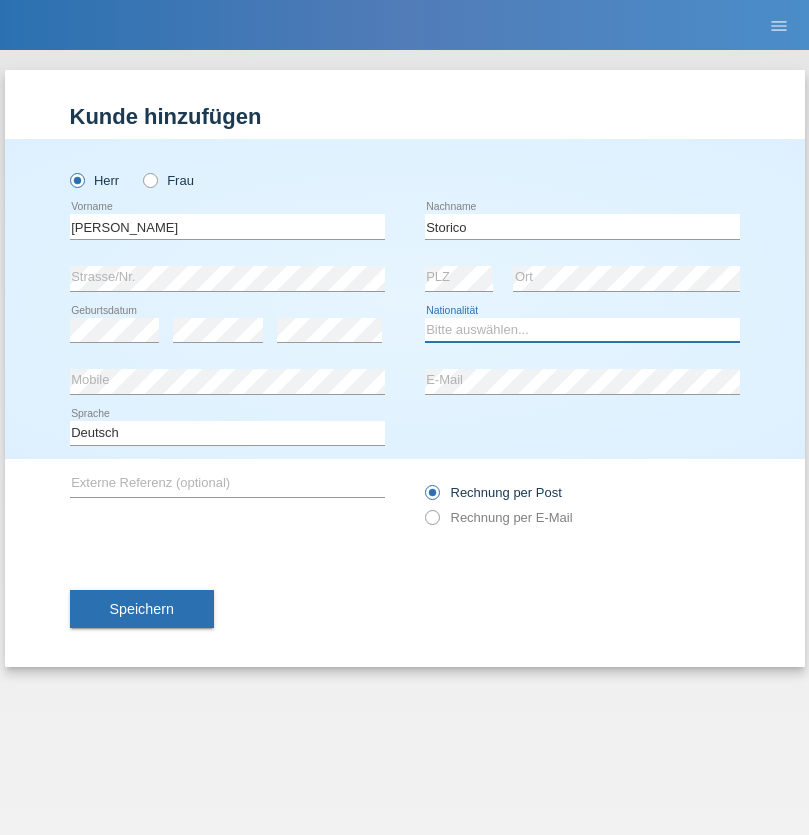 select on "IT" 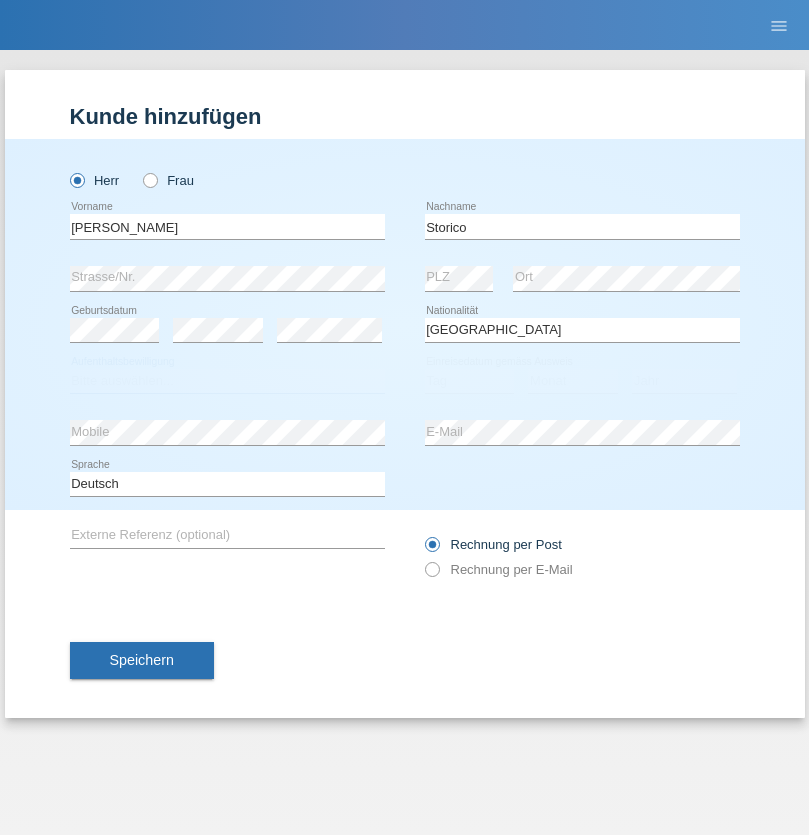 select on "C" 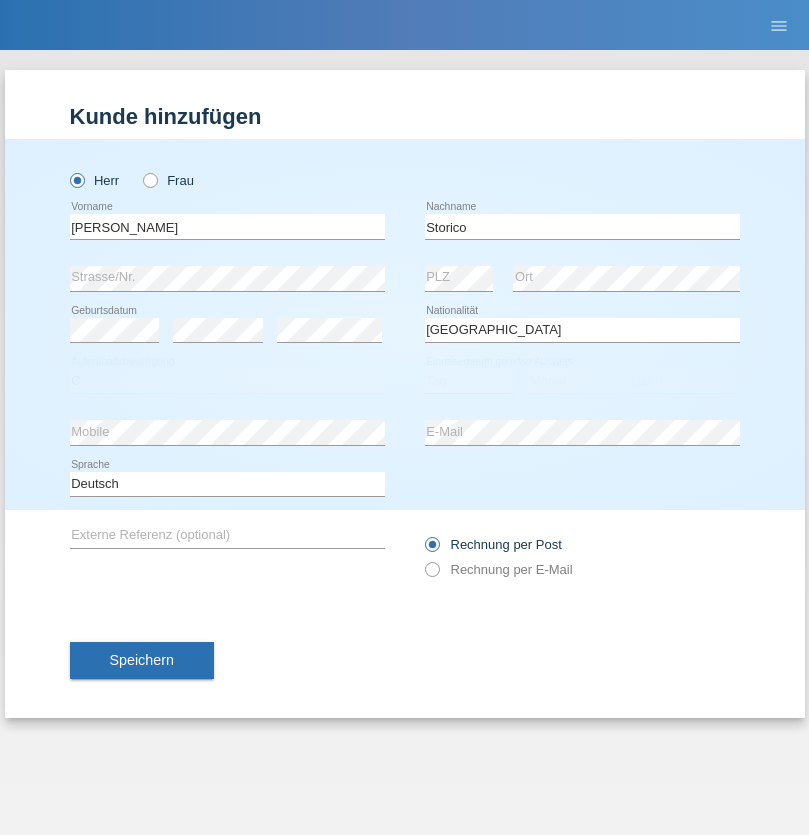 select on "07" 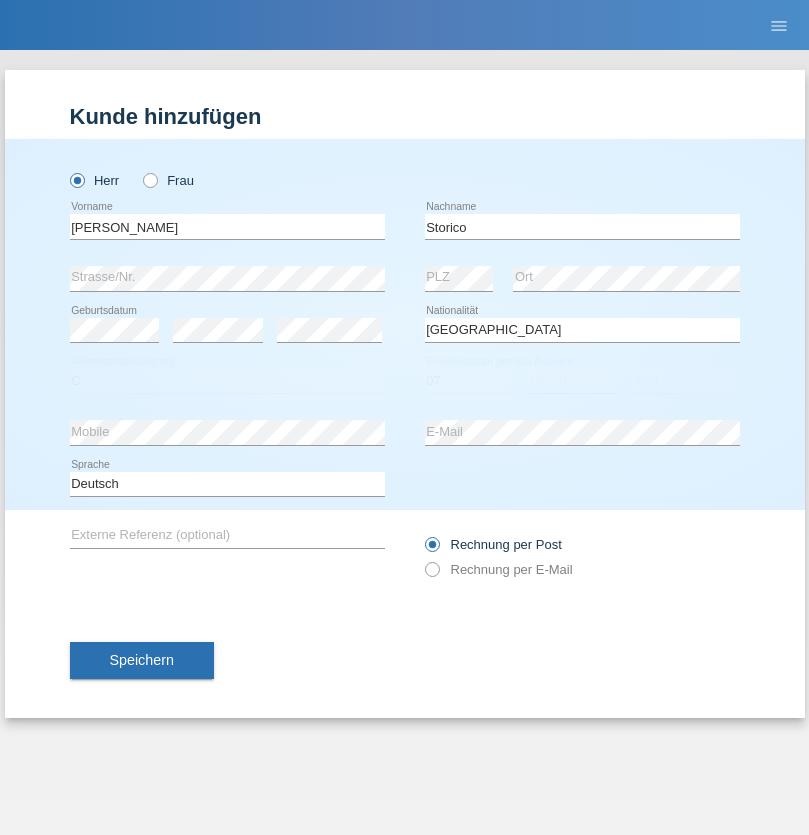 select on "07" 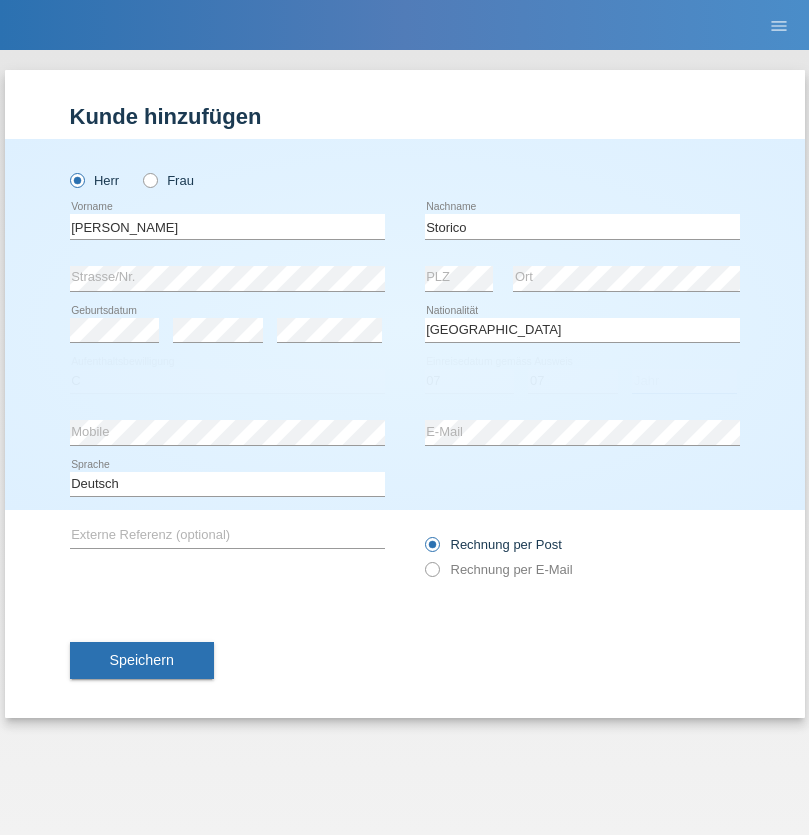 select on "2021" 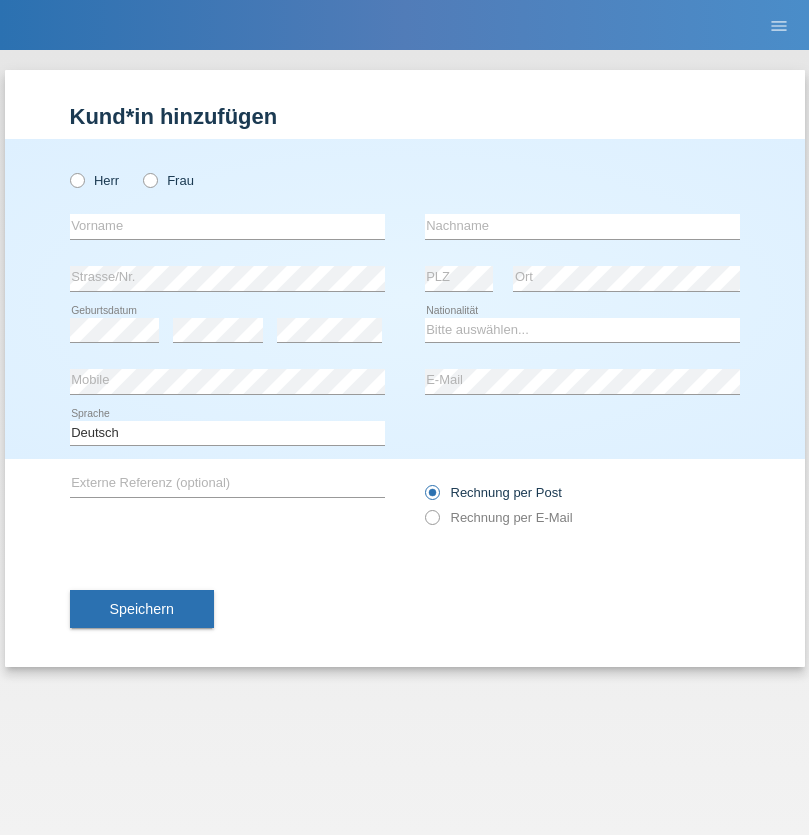scroll, scrollTop: 0, scrollLeft: 0, axis: both 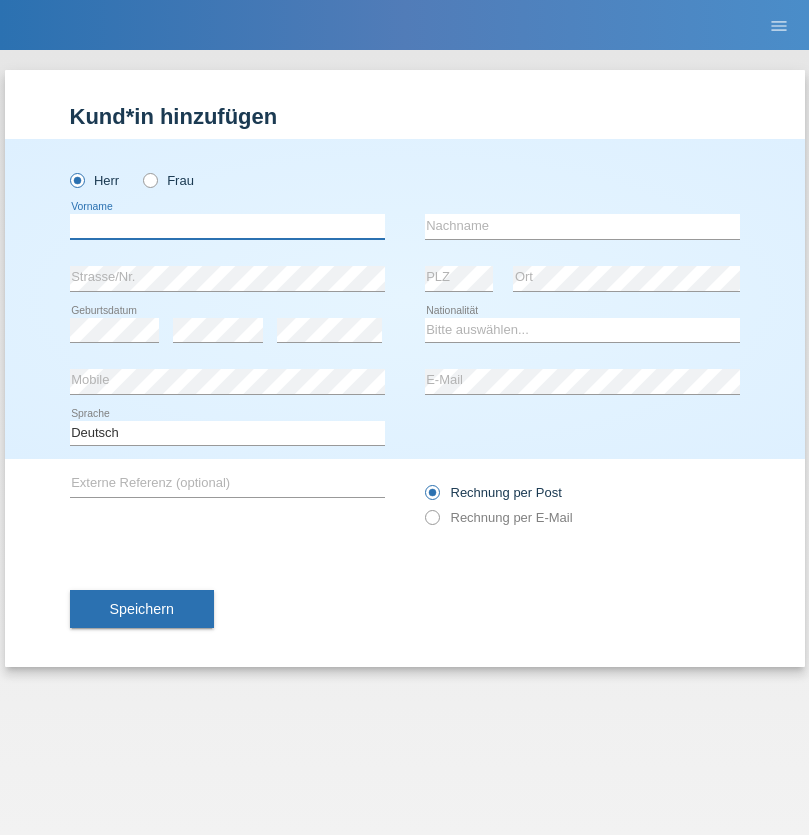 click at bounding box center (227, 226) 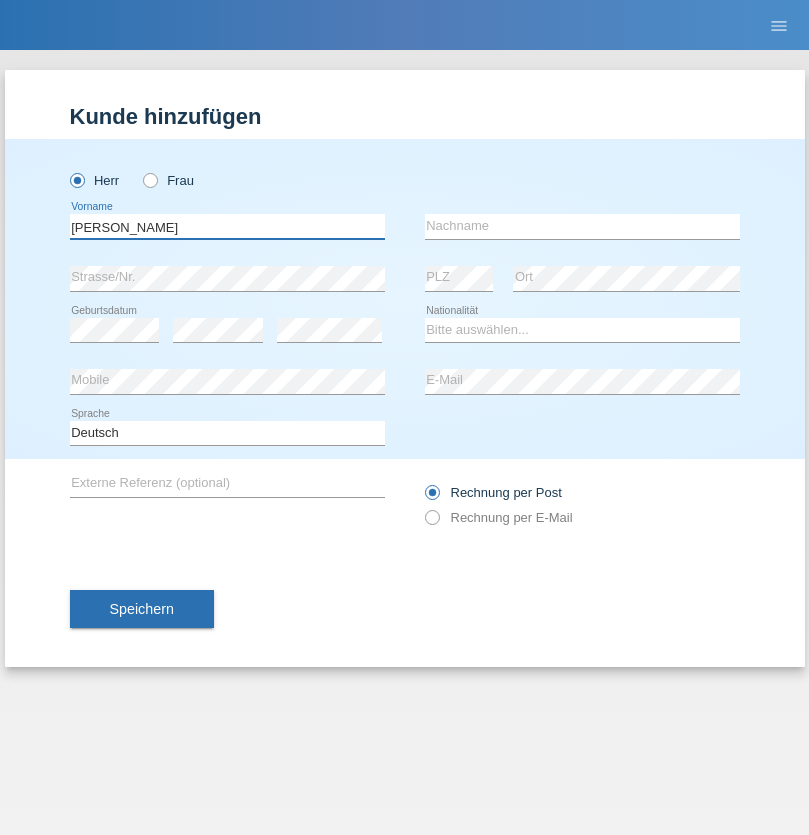 type on "[PERSON_NAME]" 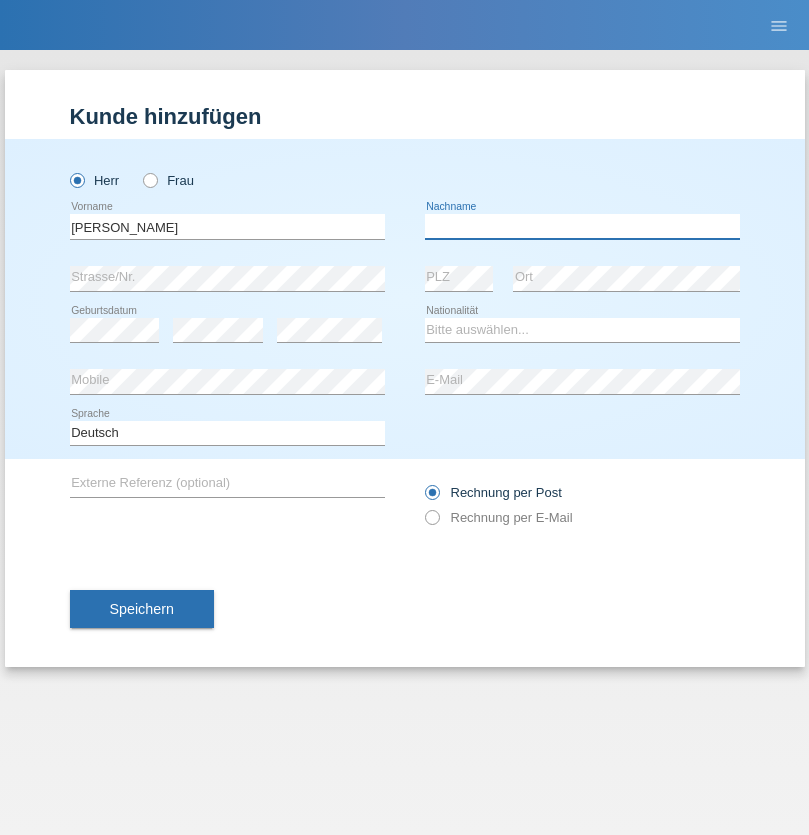 click at bounding box center [582, 226] 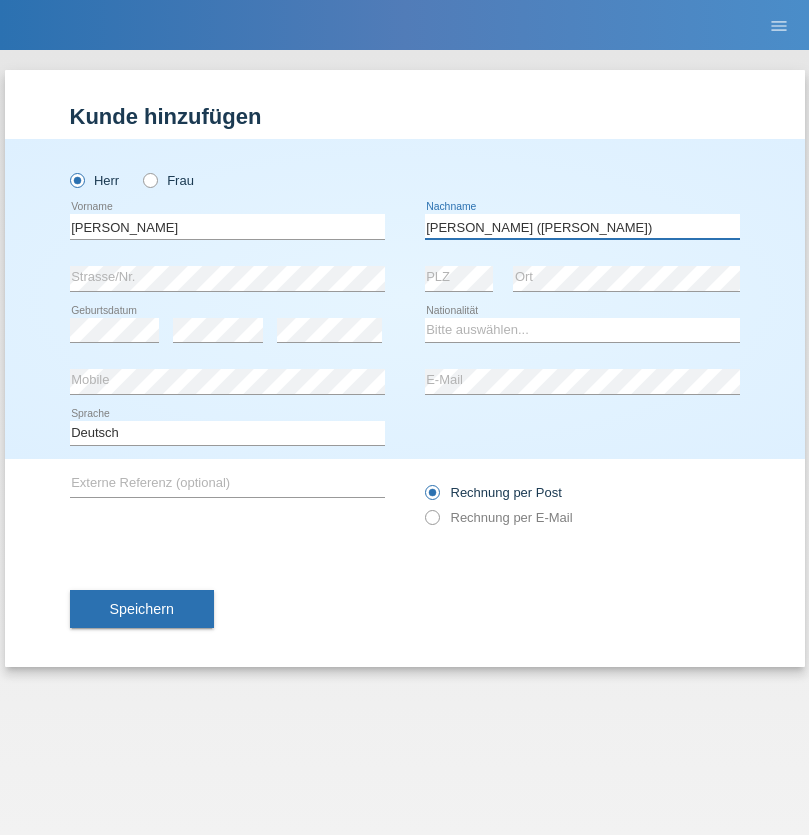 type on "[PERSON_NAME] ([PERSON_NAME])" 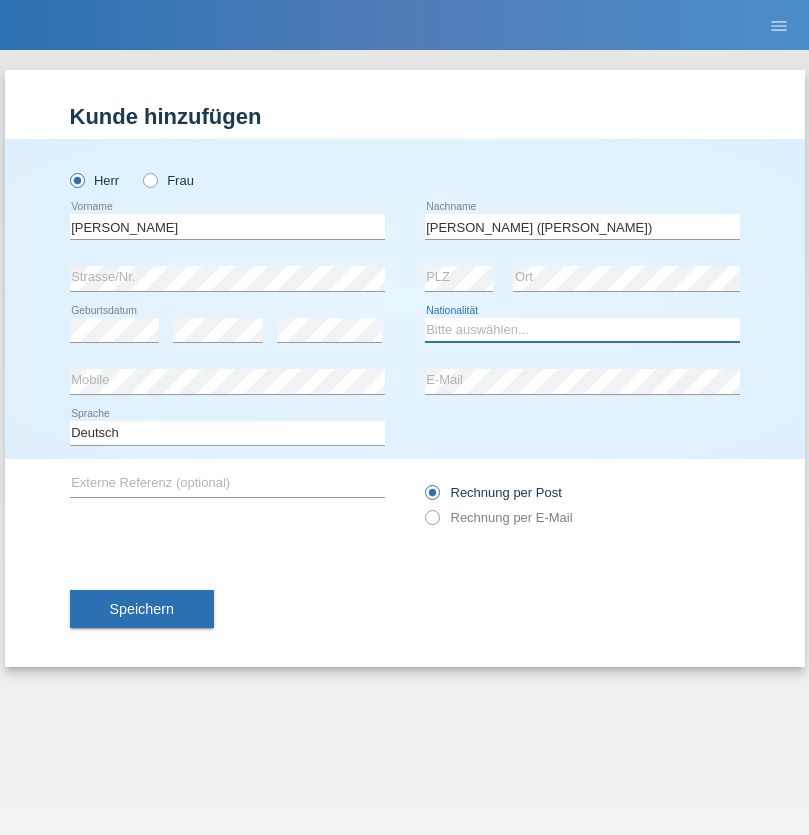 select on "BR" 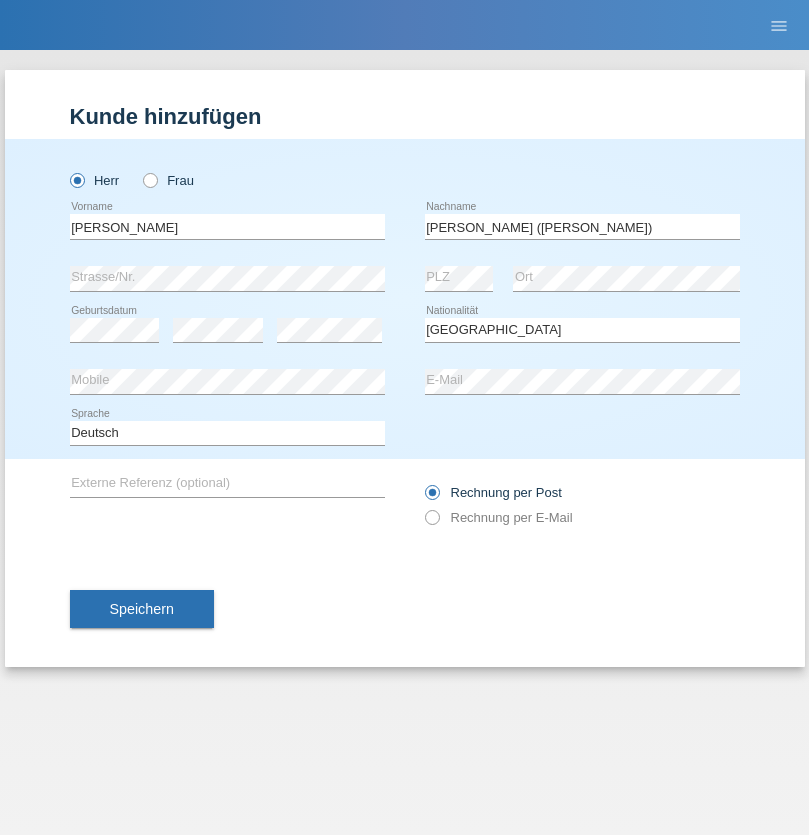 select on "C" 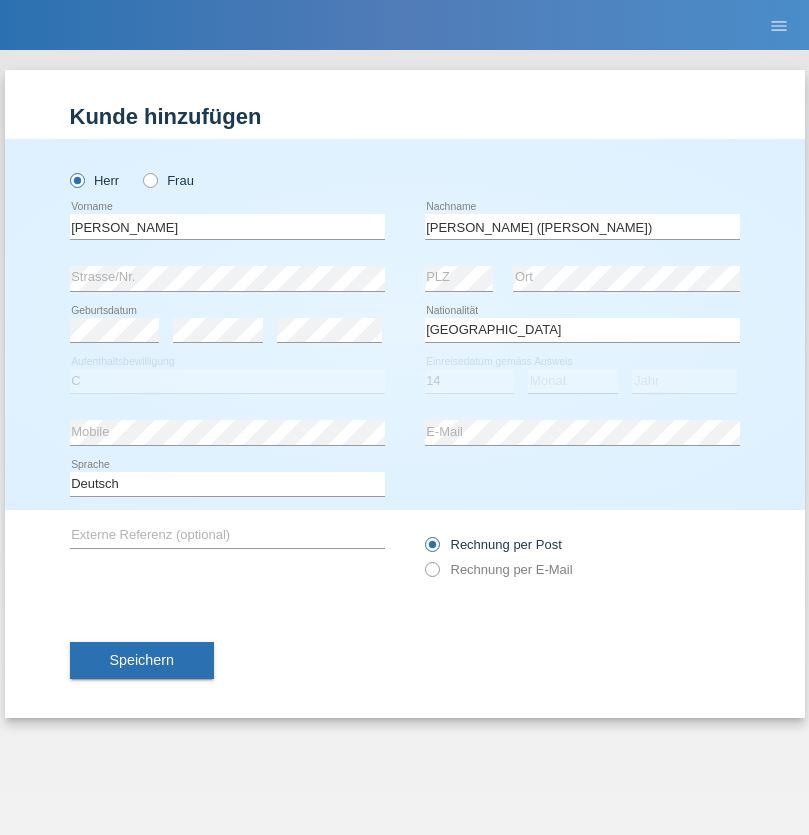 select on "12" 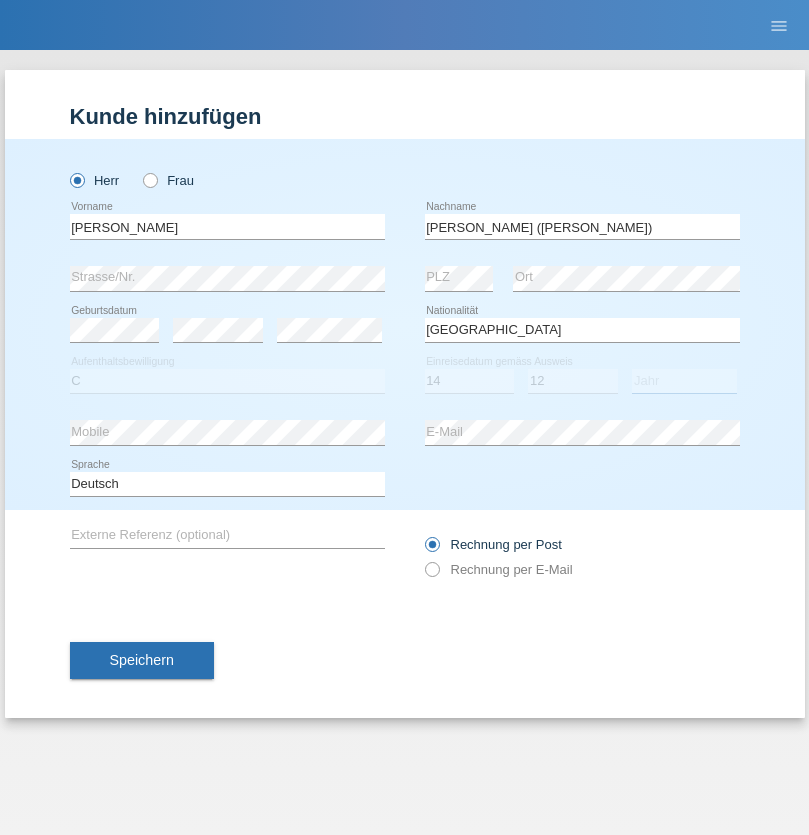 select on "2001" 